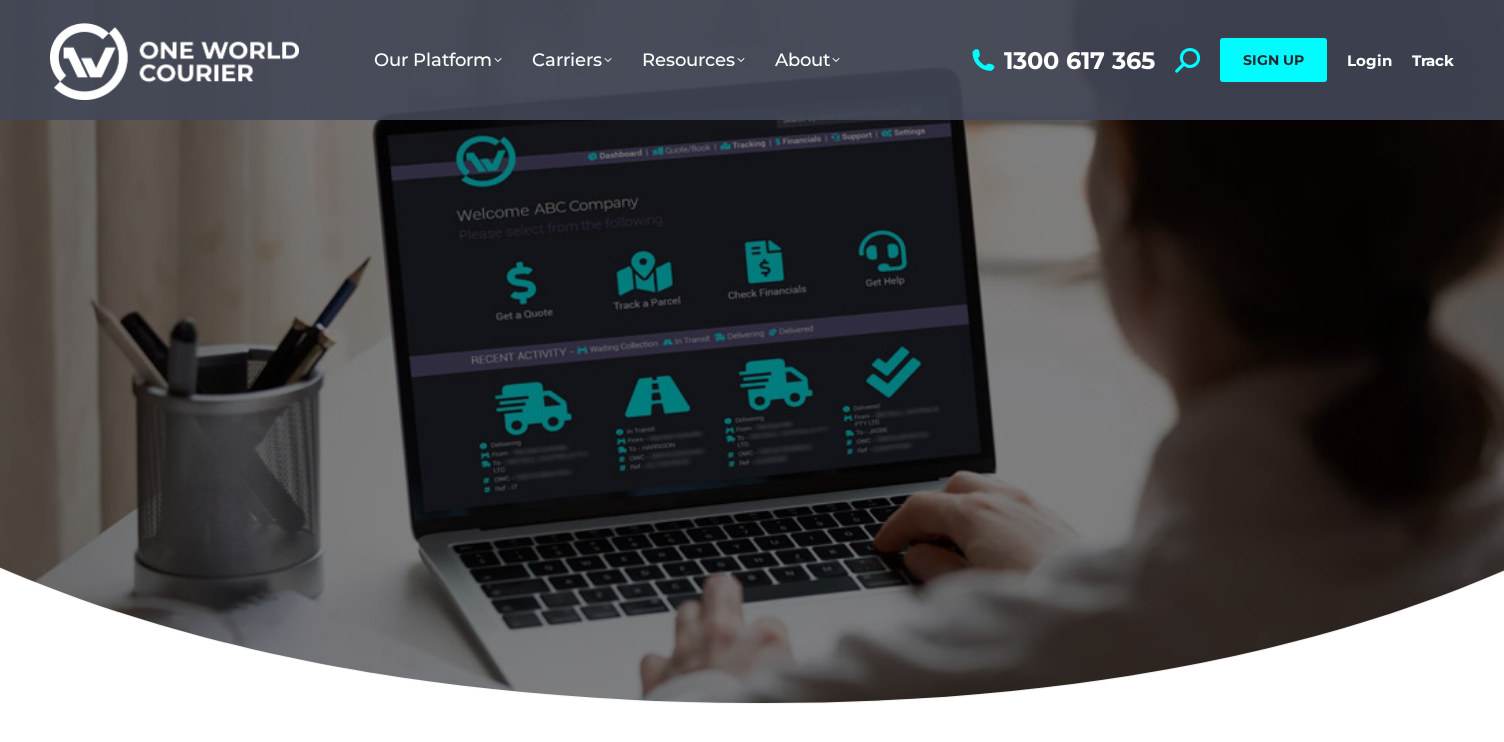 scroll, scrollTop: 0, scrollLeft: 0, axis: both 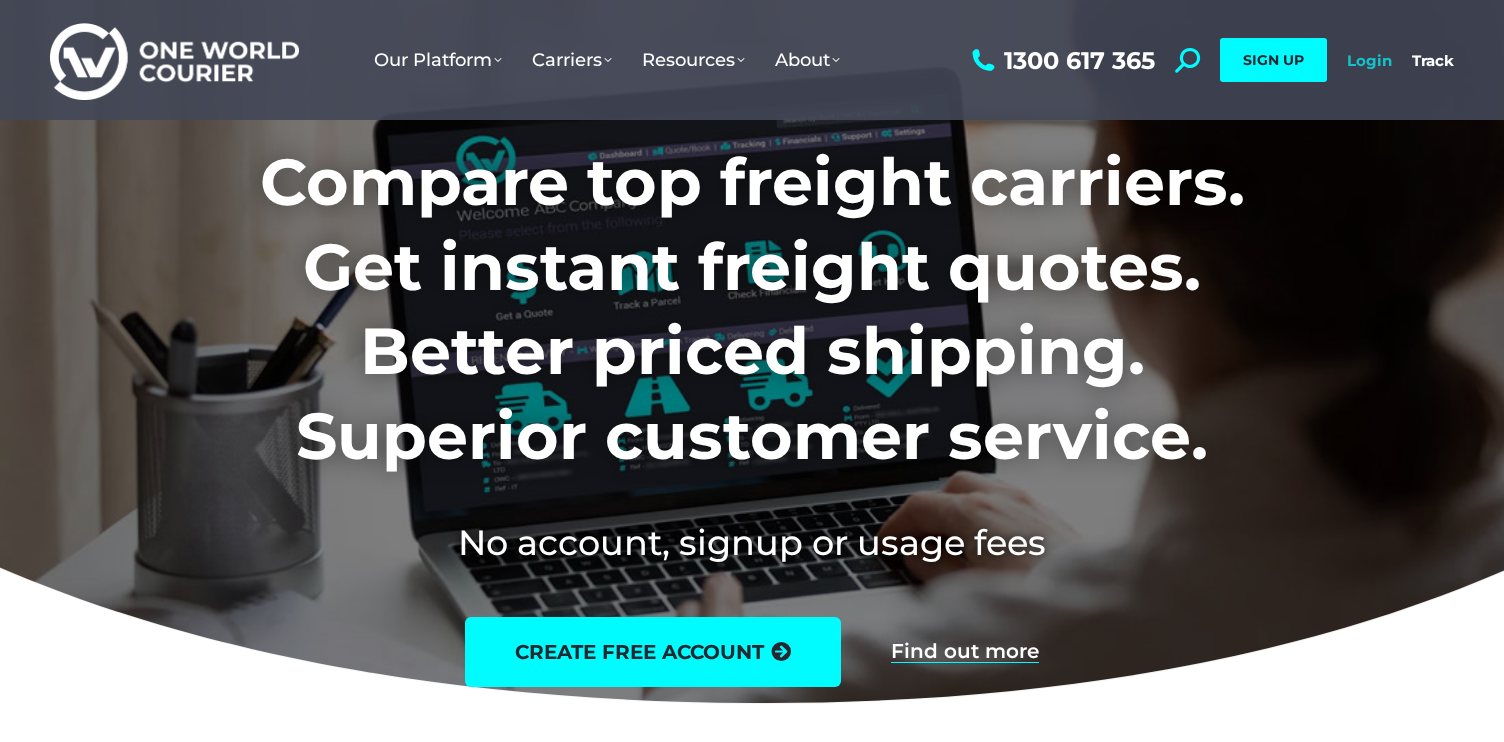 click on "Login" at bounding box center (1369, 60) 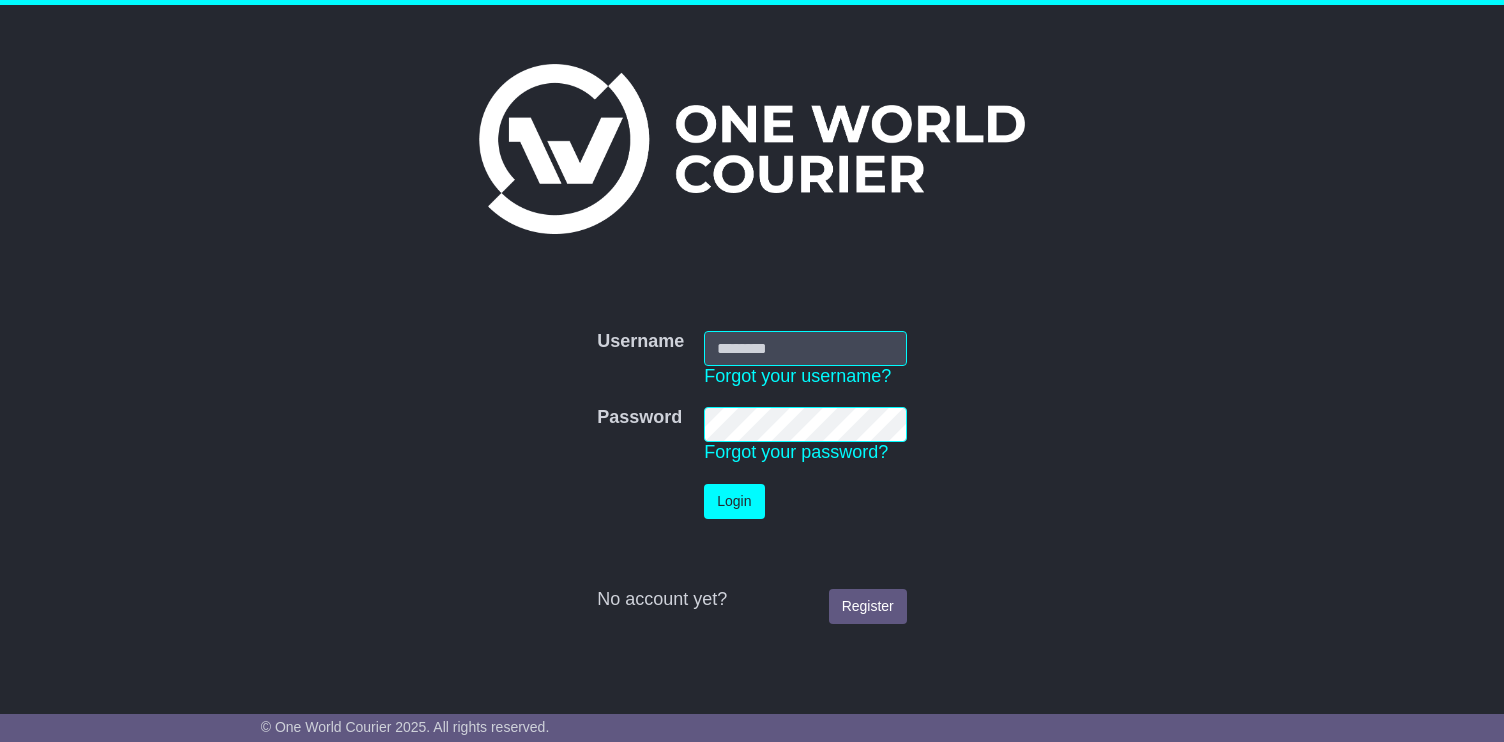 scroll, scrollTop: 0, scrollLeft: 0, axis: both 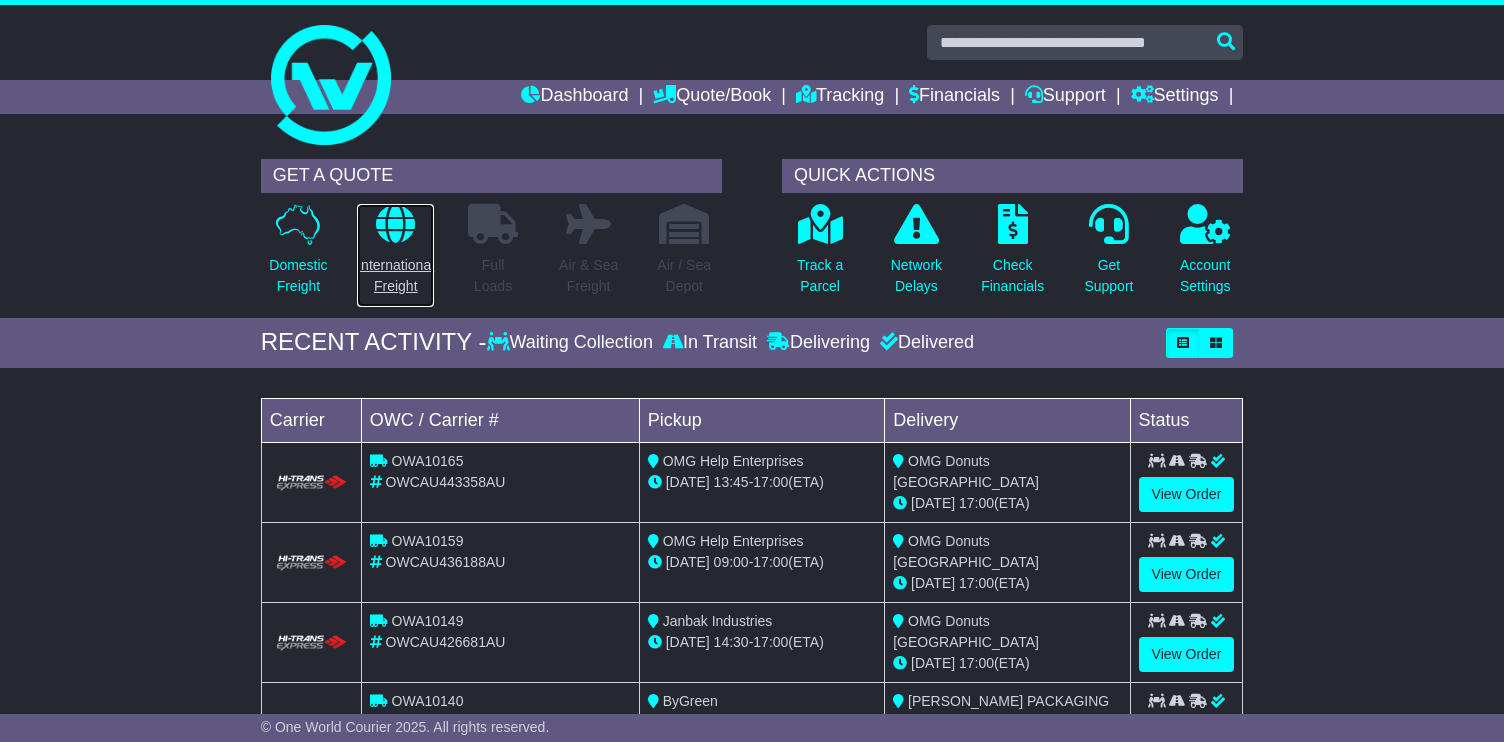 click at bounding box center (395, 224) 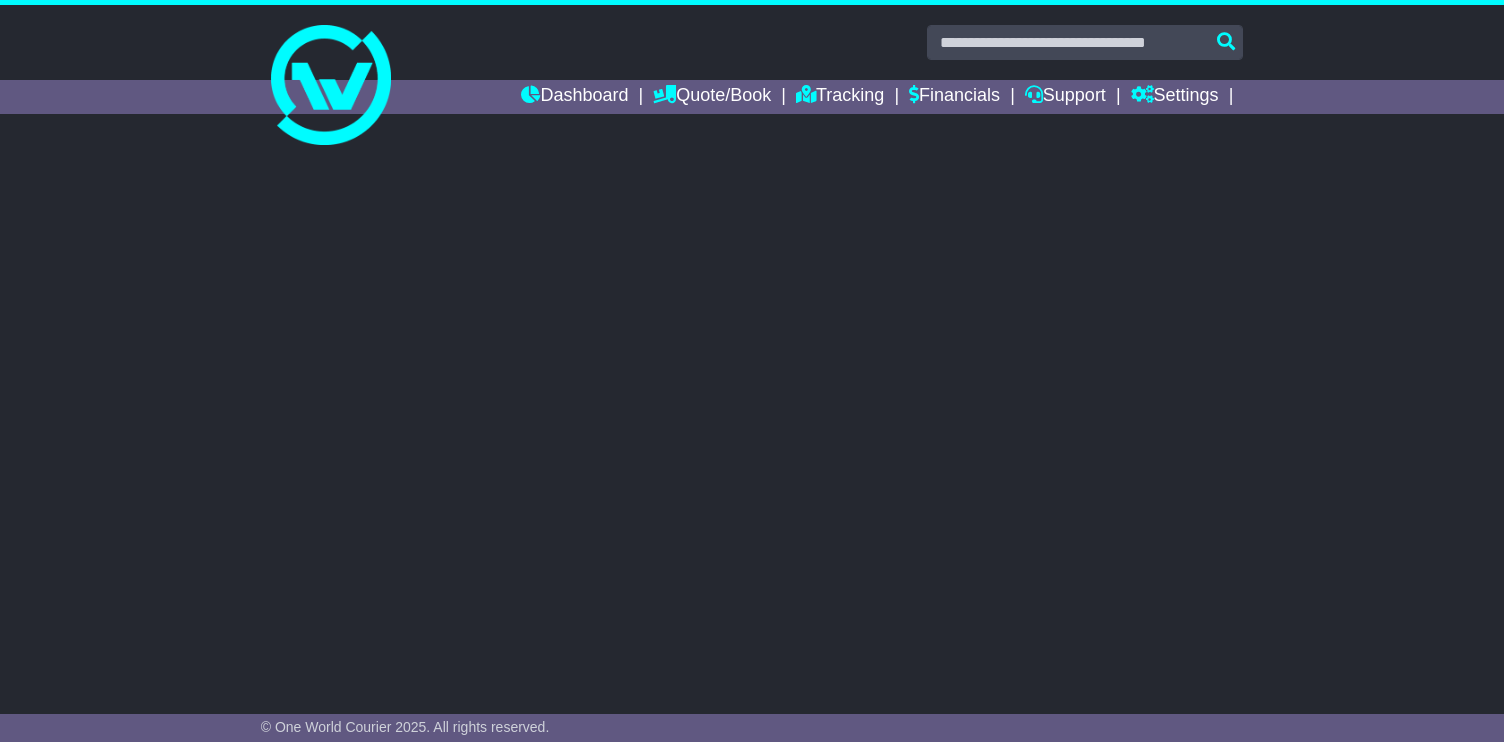 scroll, scrollTop: 0, scrollLeft: 0, axis: both 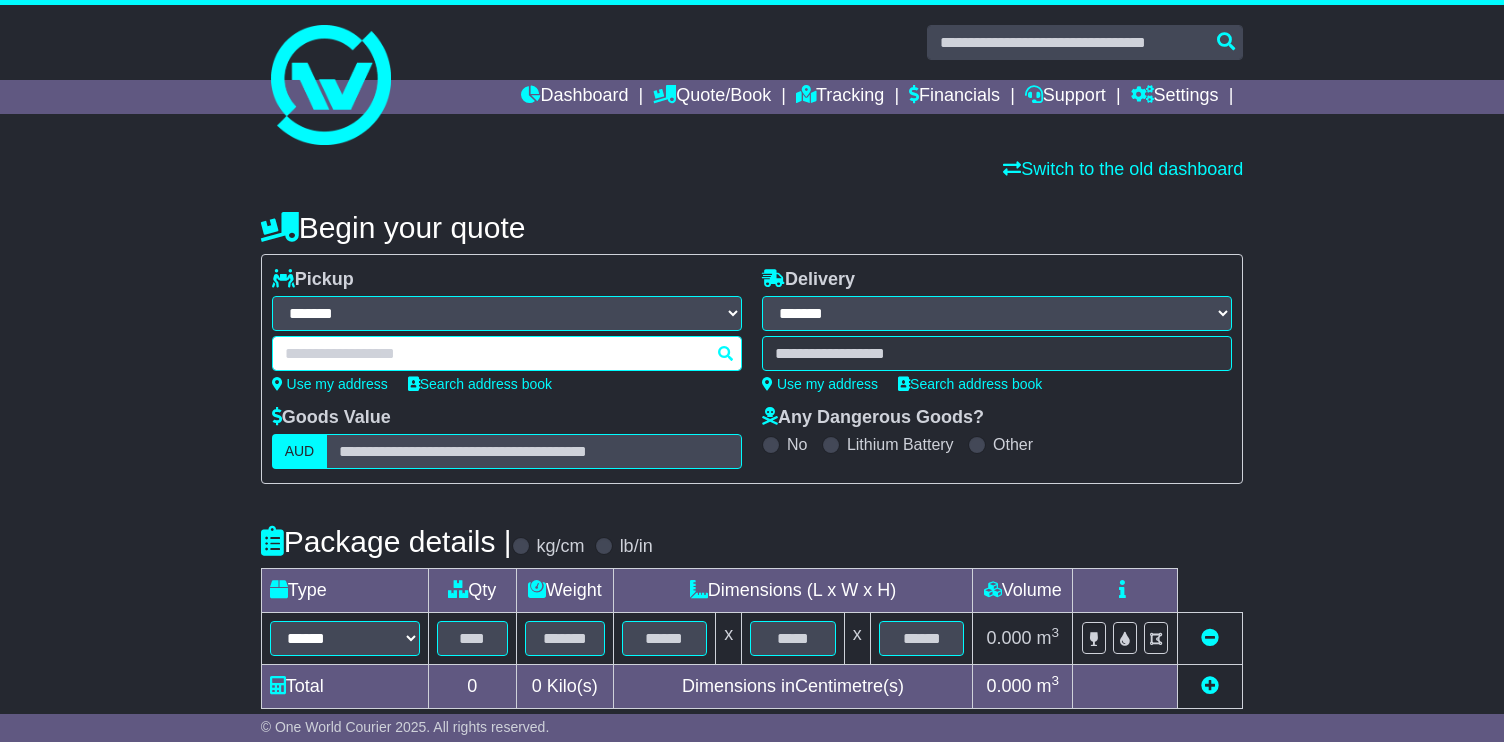 click at bounding box center (507, 353) 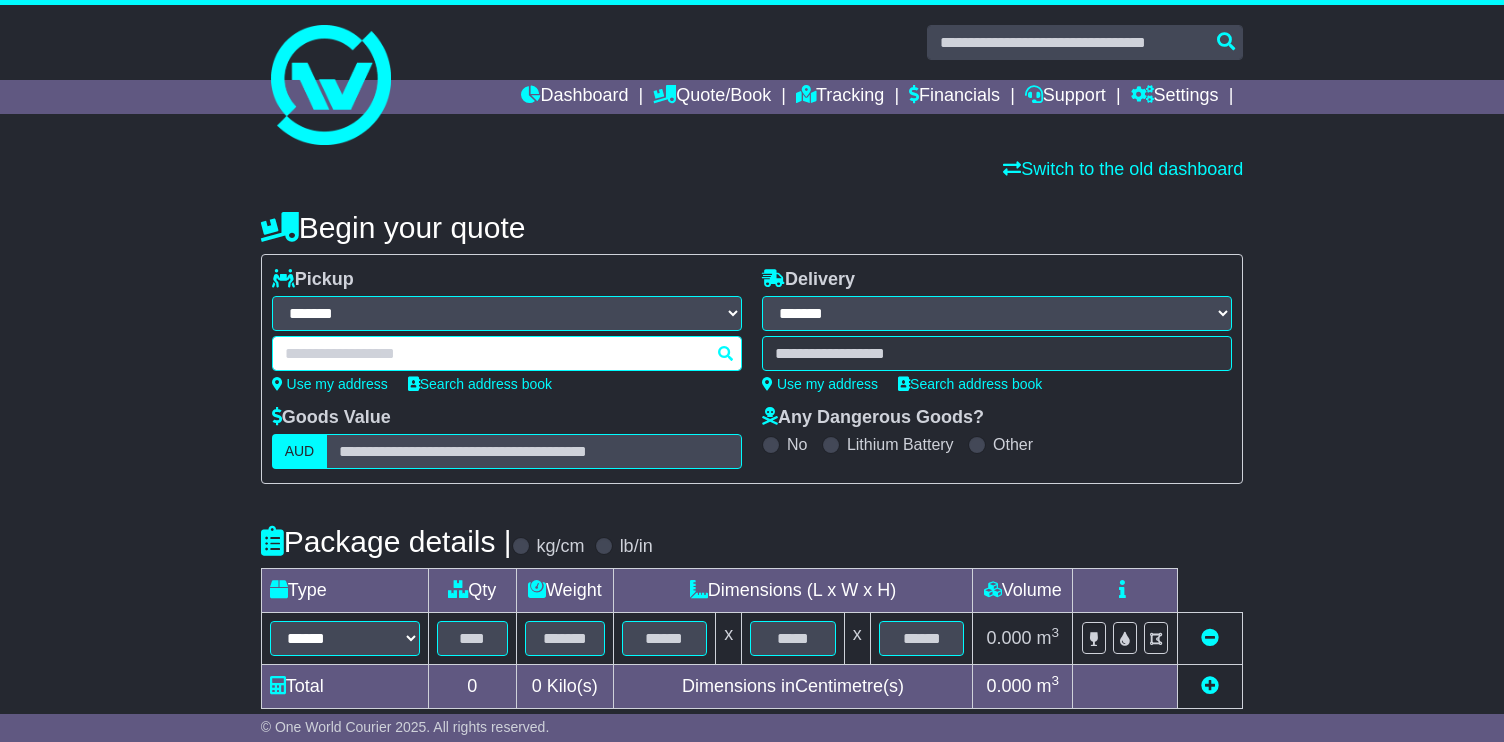 click at bounding box center (507, 353) 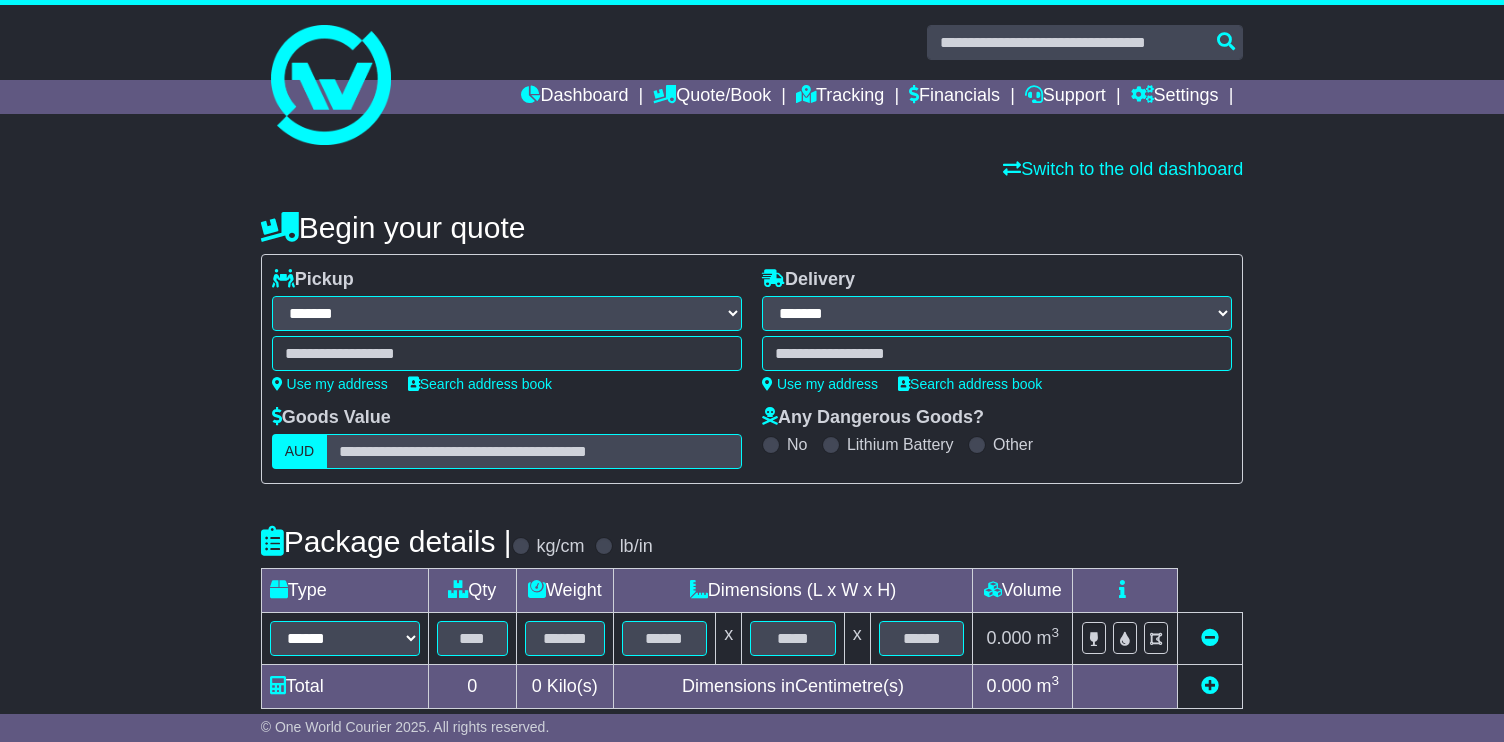 click on "**********" at bounding box center (507, 330) 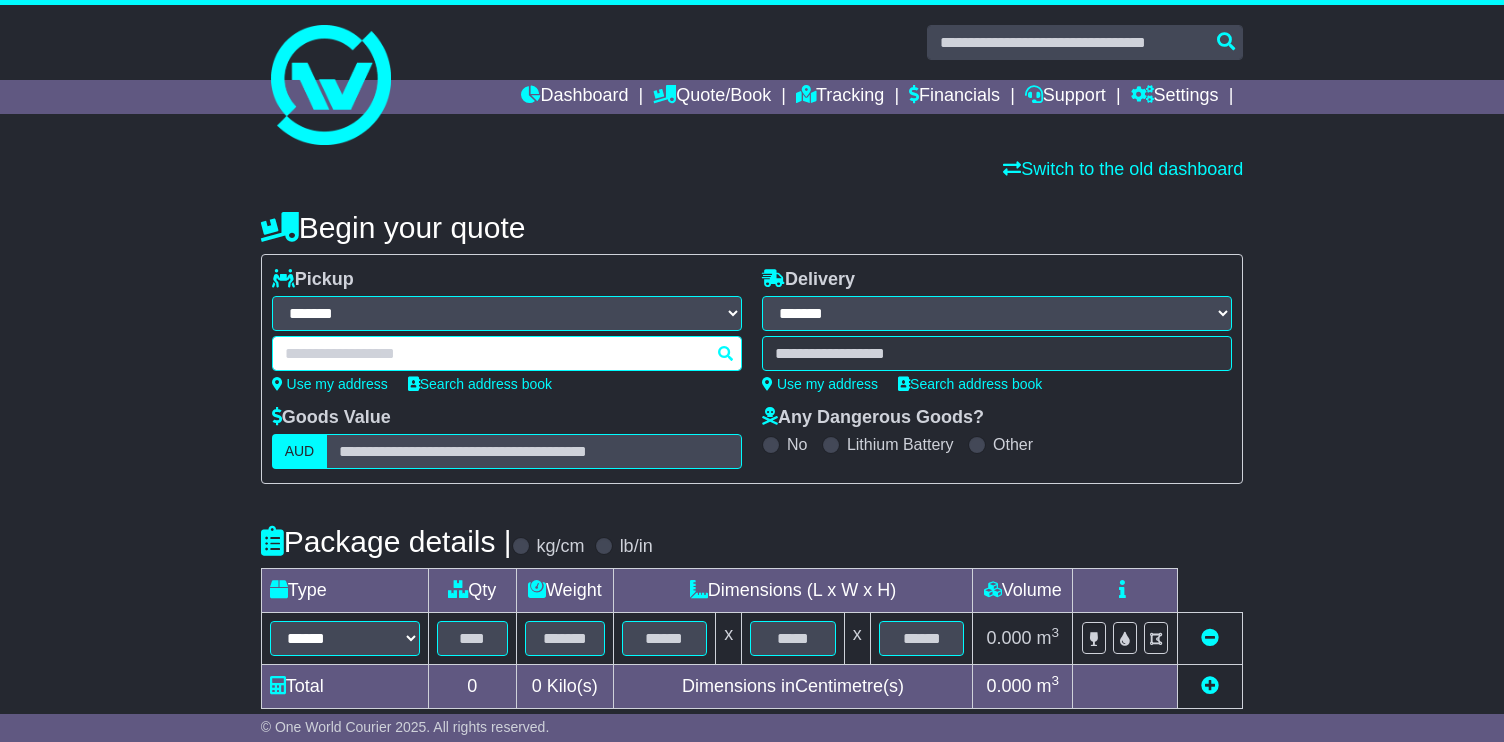click at bounding box center (507, 353) 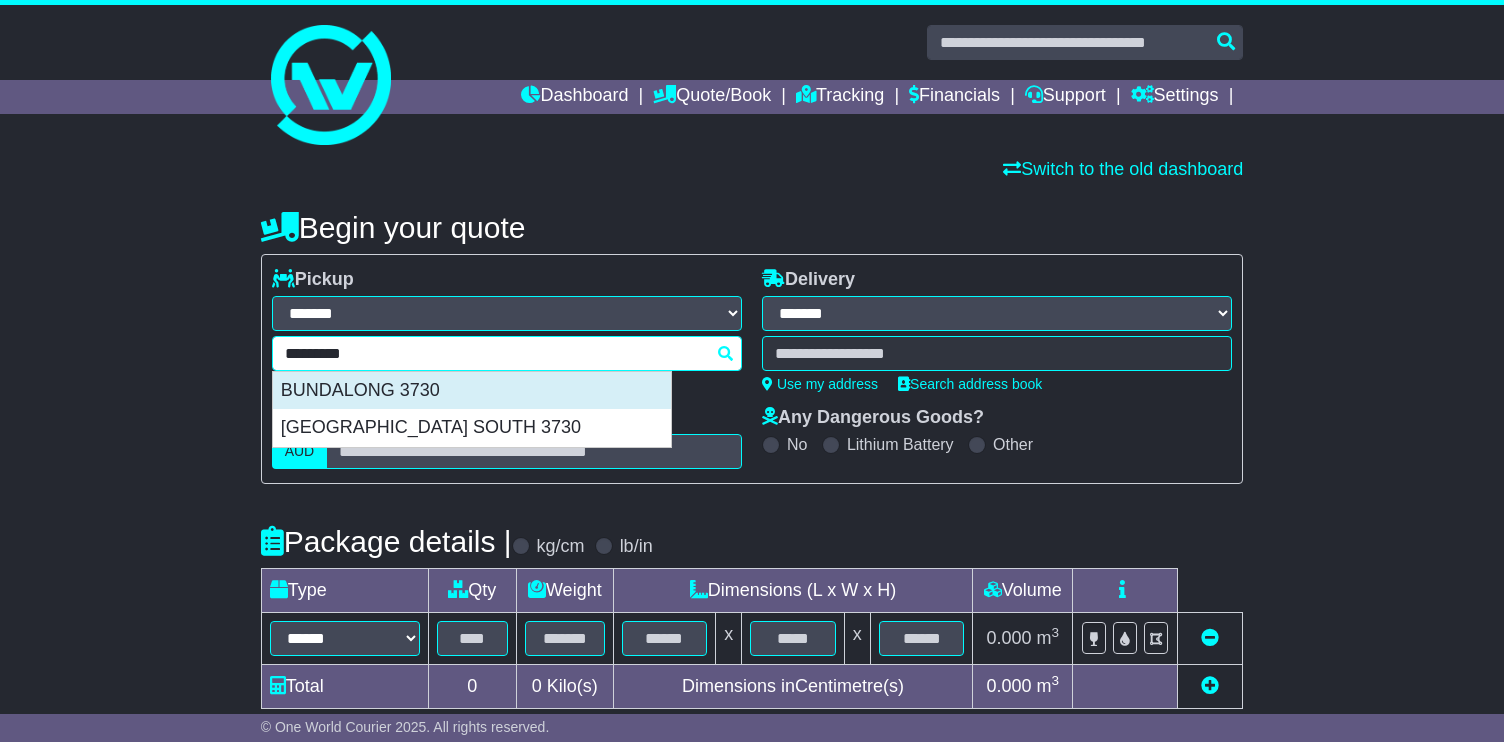 click on "BUNDALONG 3730" at bounding box center [472, 391] 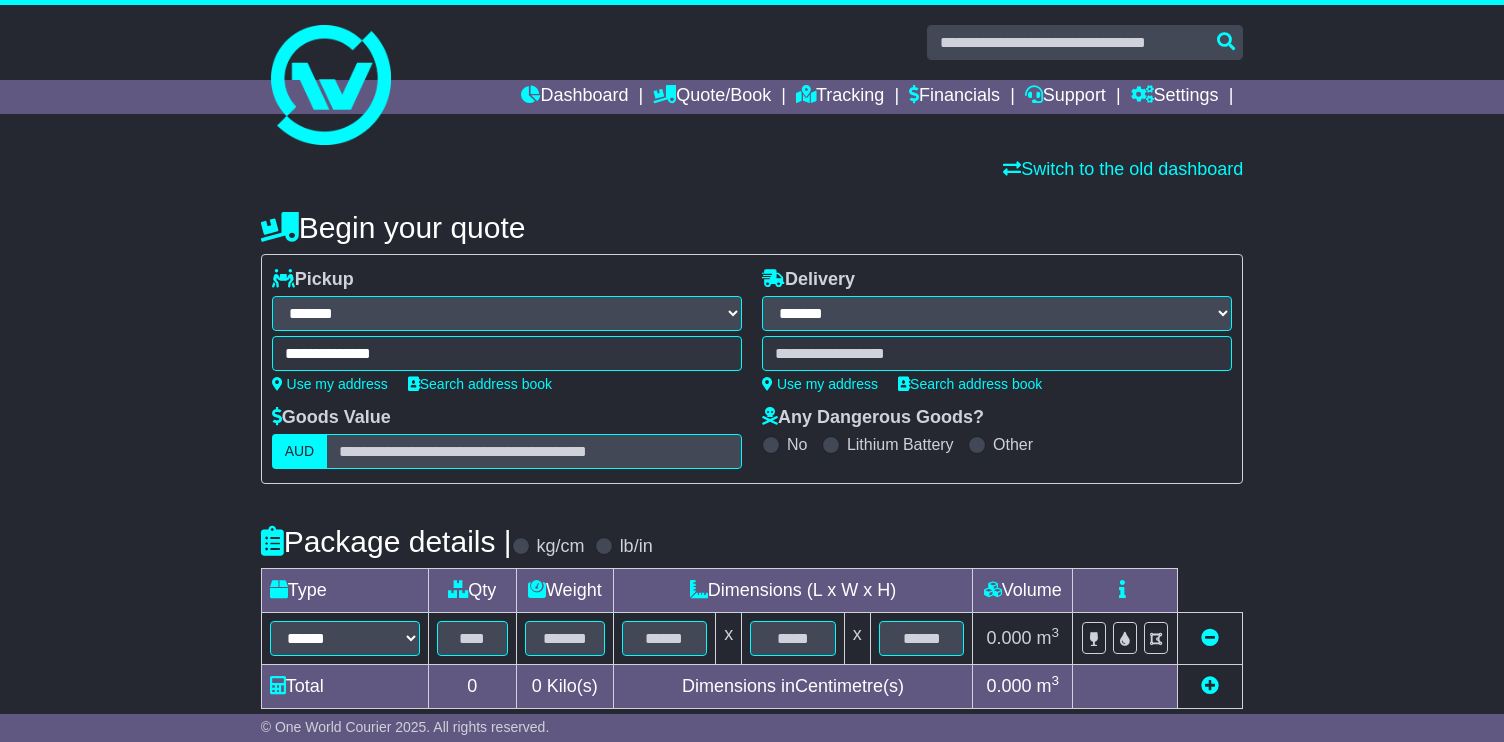 type on "**********" 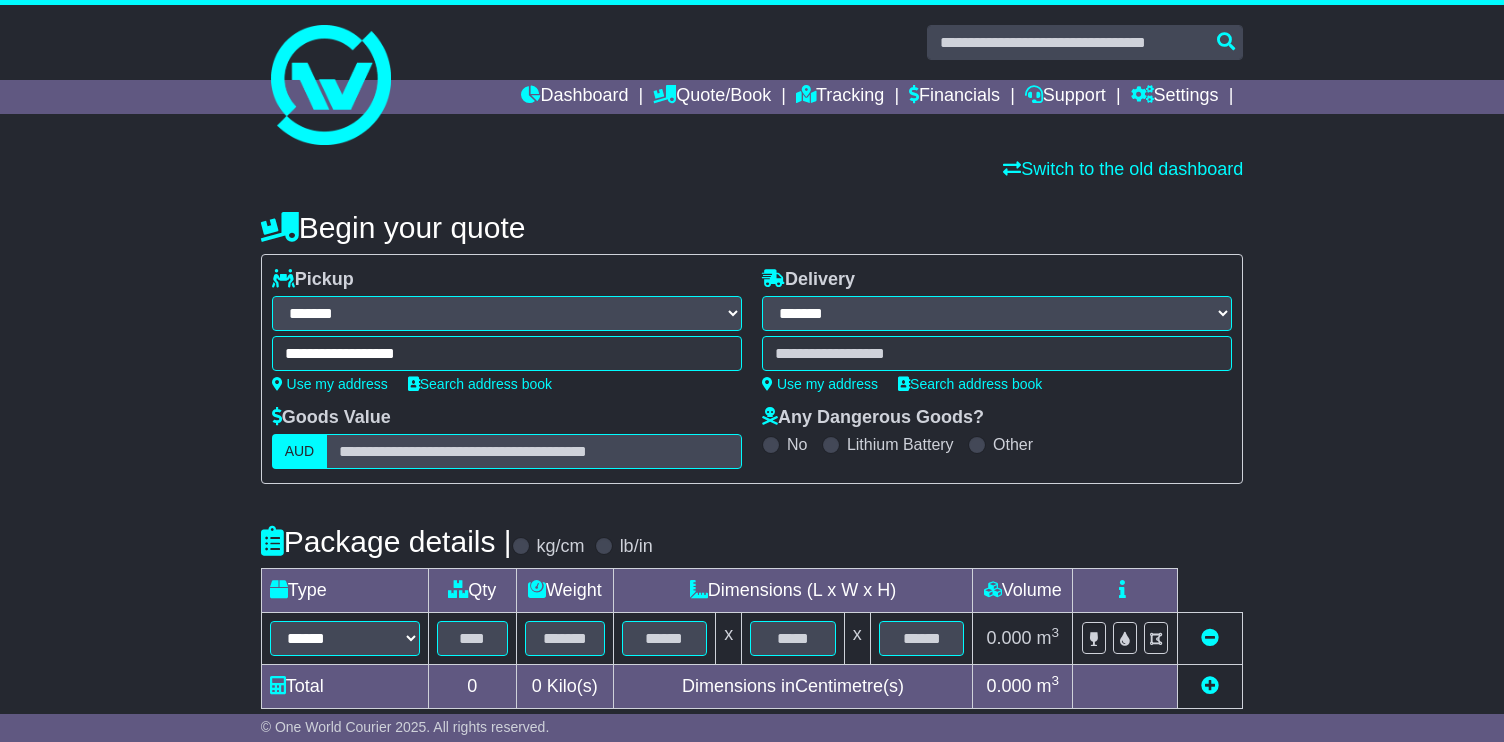 click at bounding box center (997, 353) 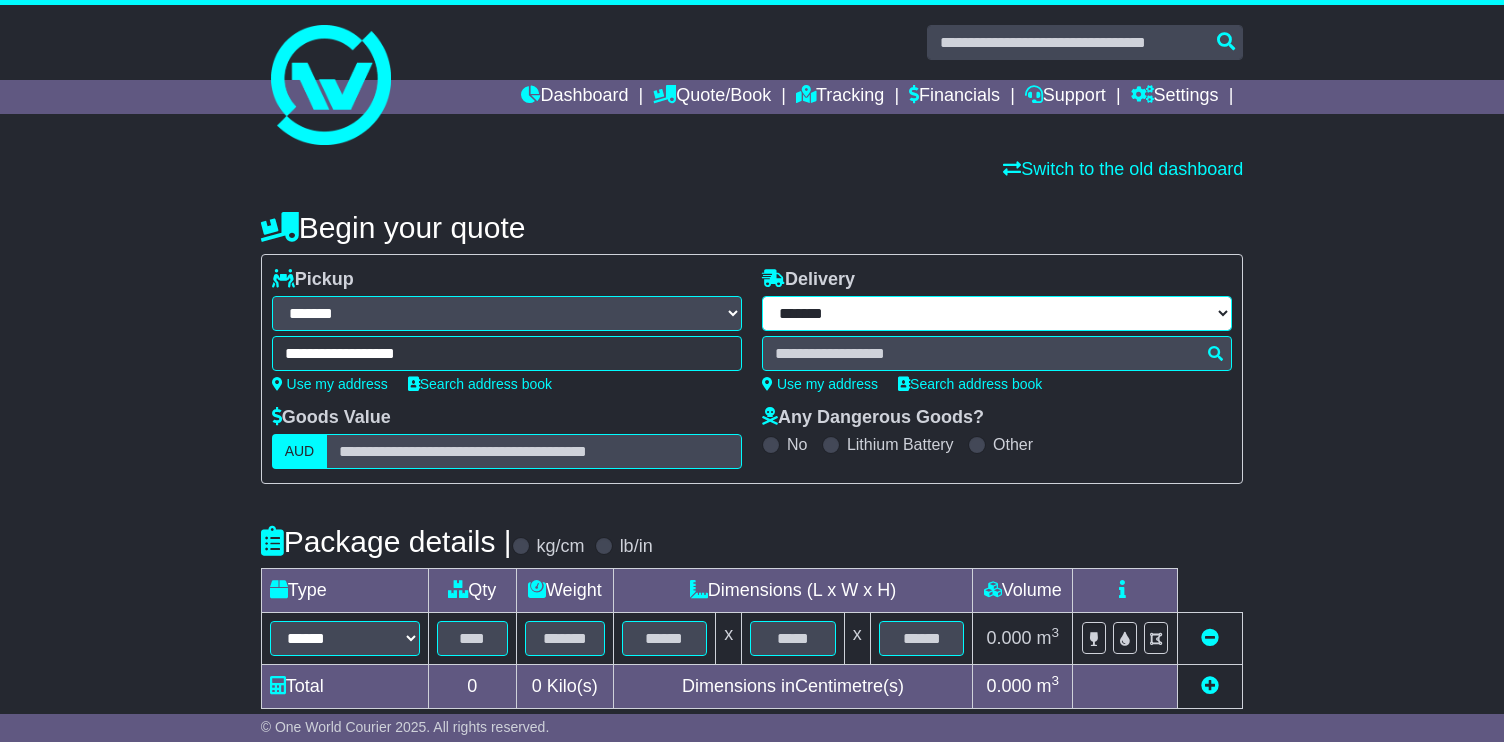 click on "**********" at bounding box center [997, 313] 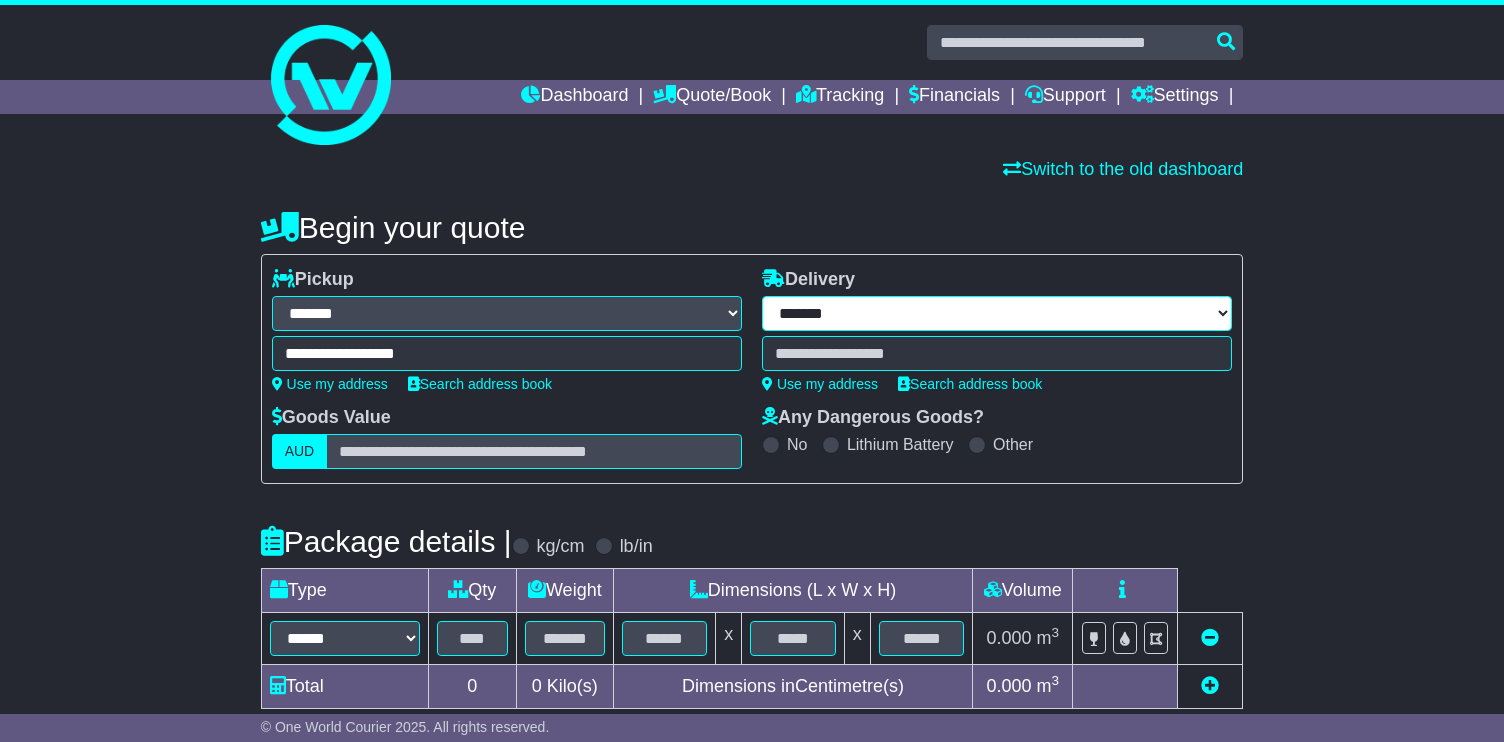 select on "***" 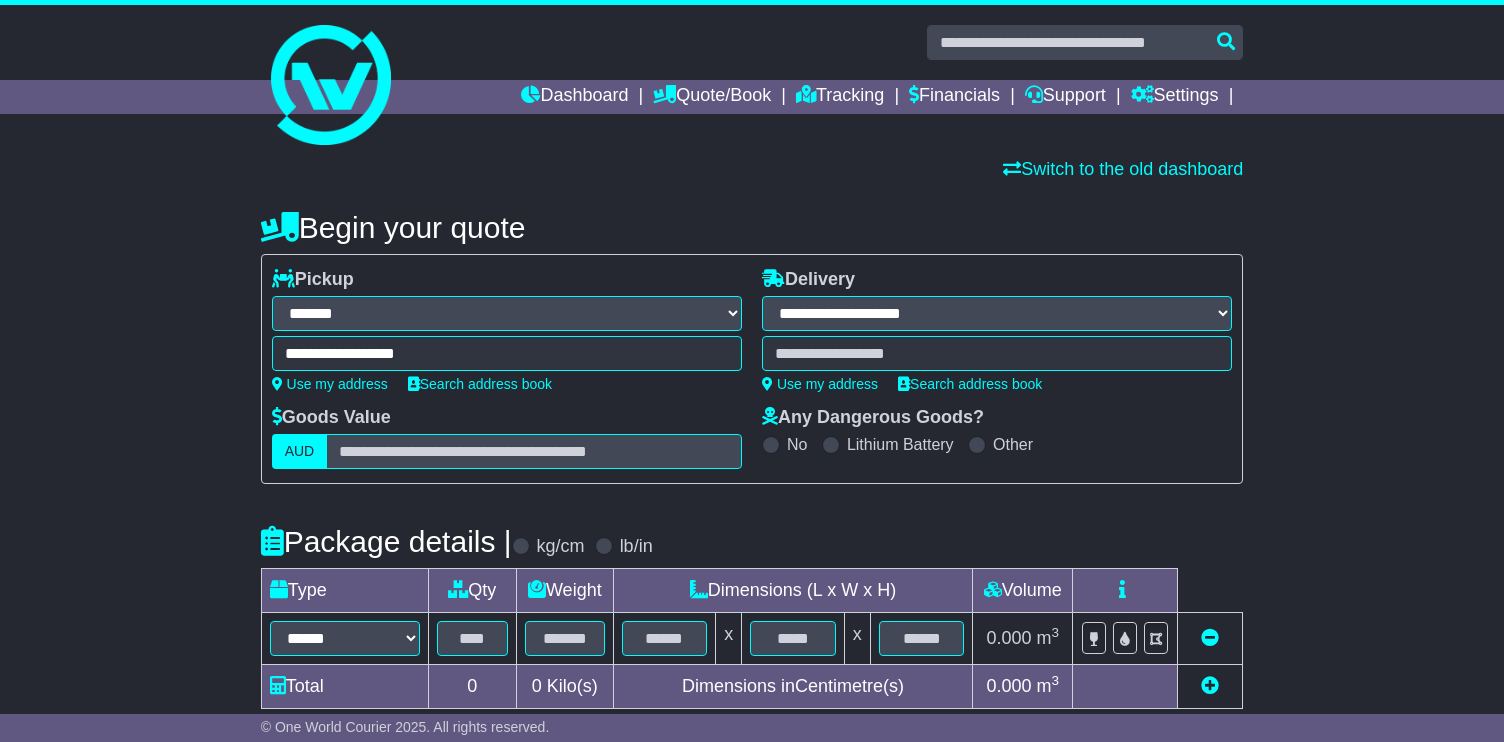 click at bounding box center [997, 353] 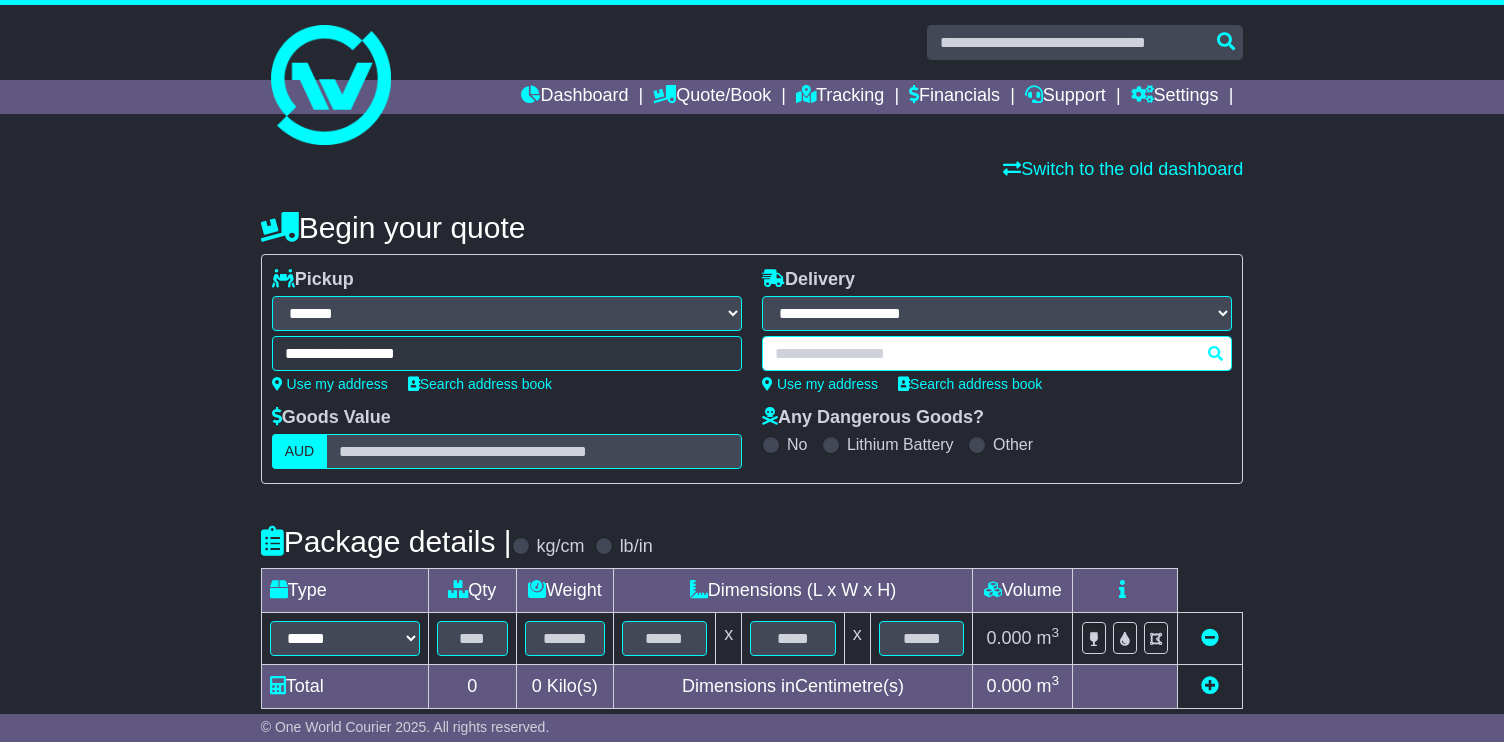 click at bounding box center [997, 353] 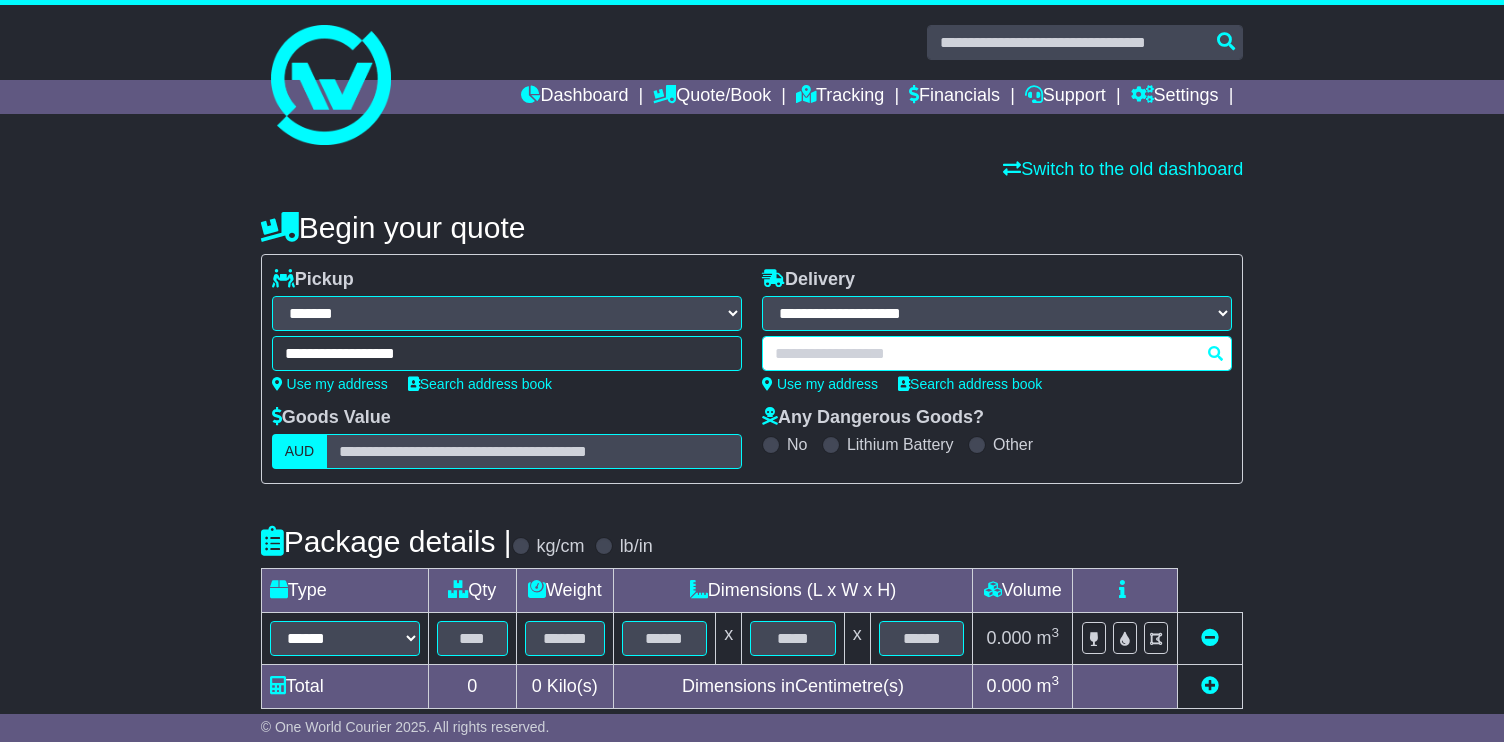 click at bounding box center (997, 353) 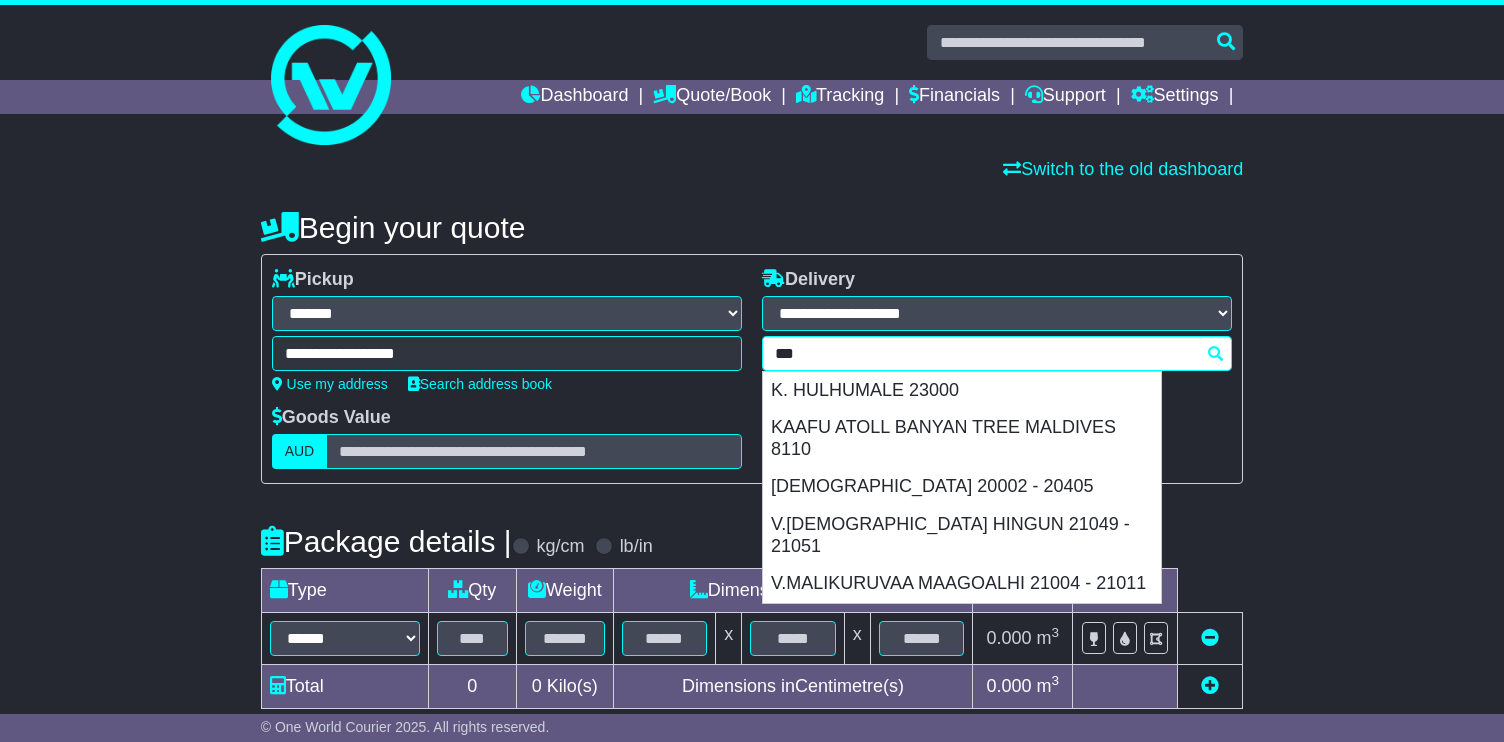 type on "****" 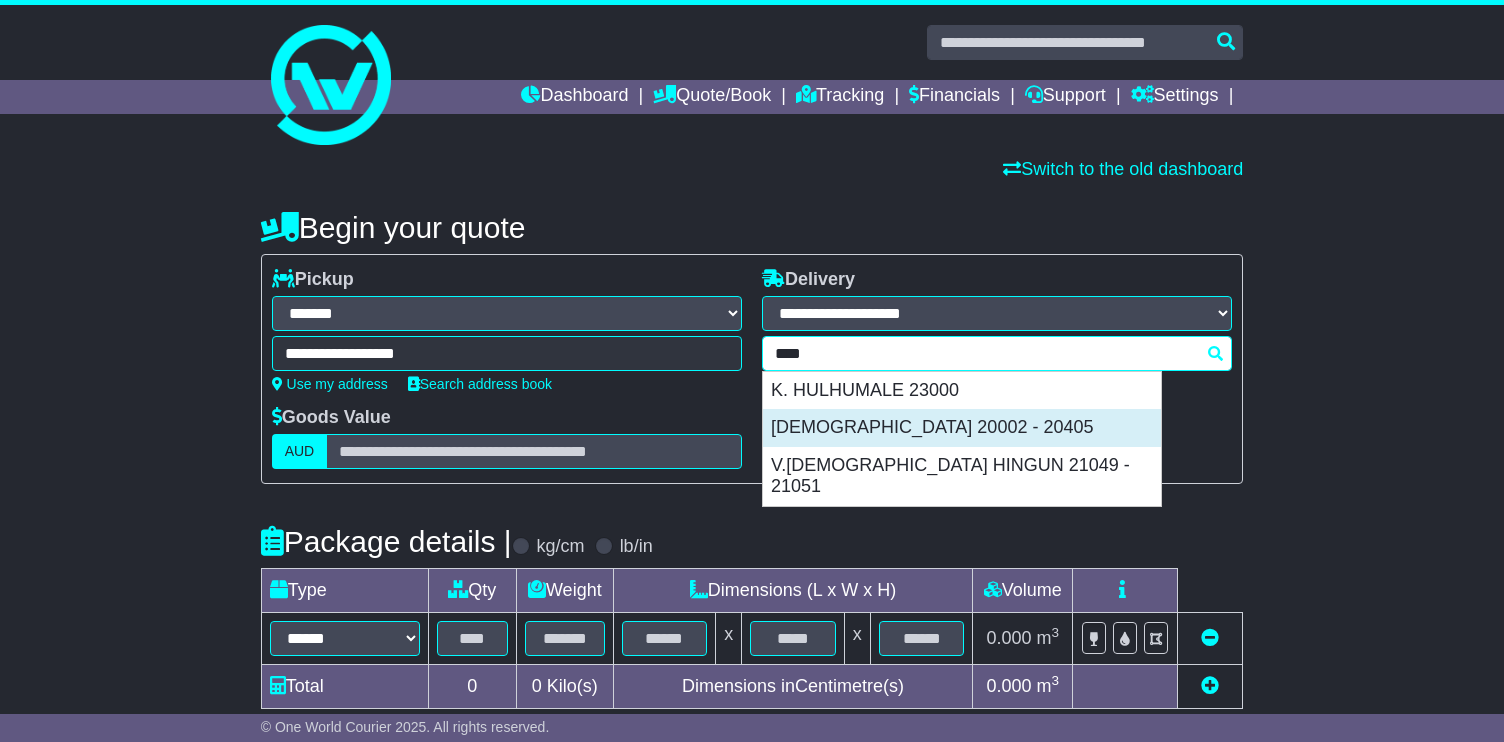 click on "[DEMOGRAPHIC_DATA] 20002 - 20405" at bounding box center [962, 428] 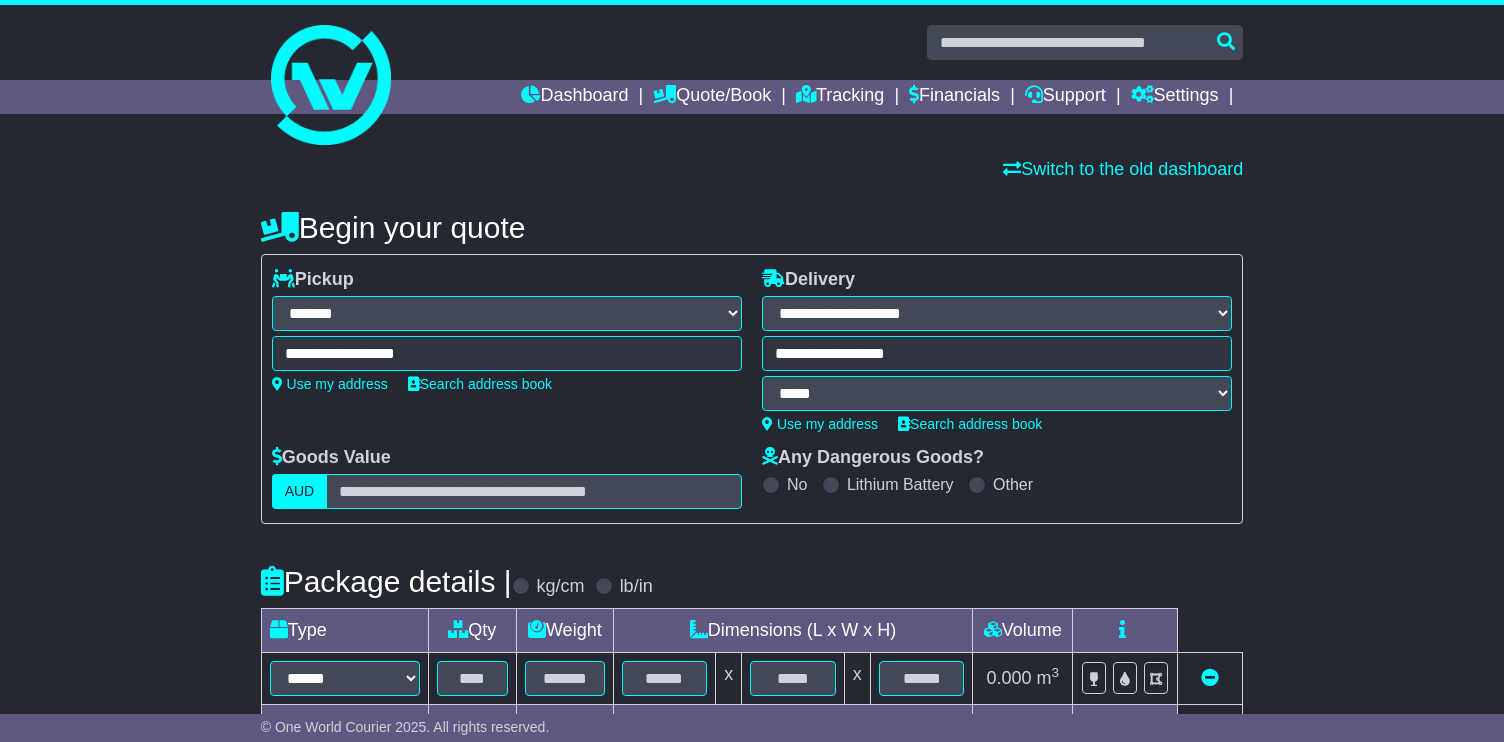 type on "**********" 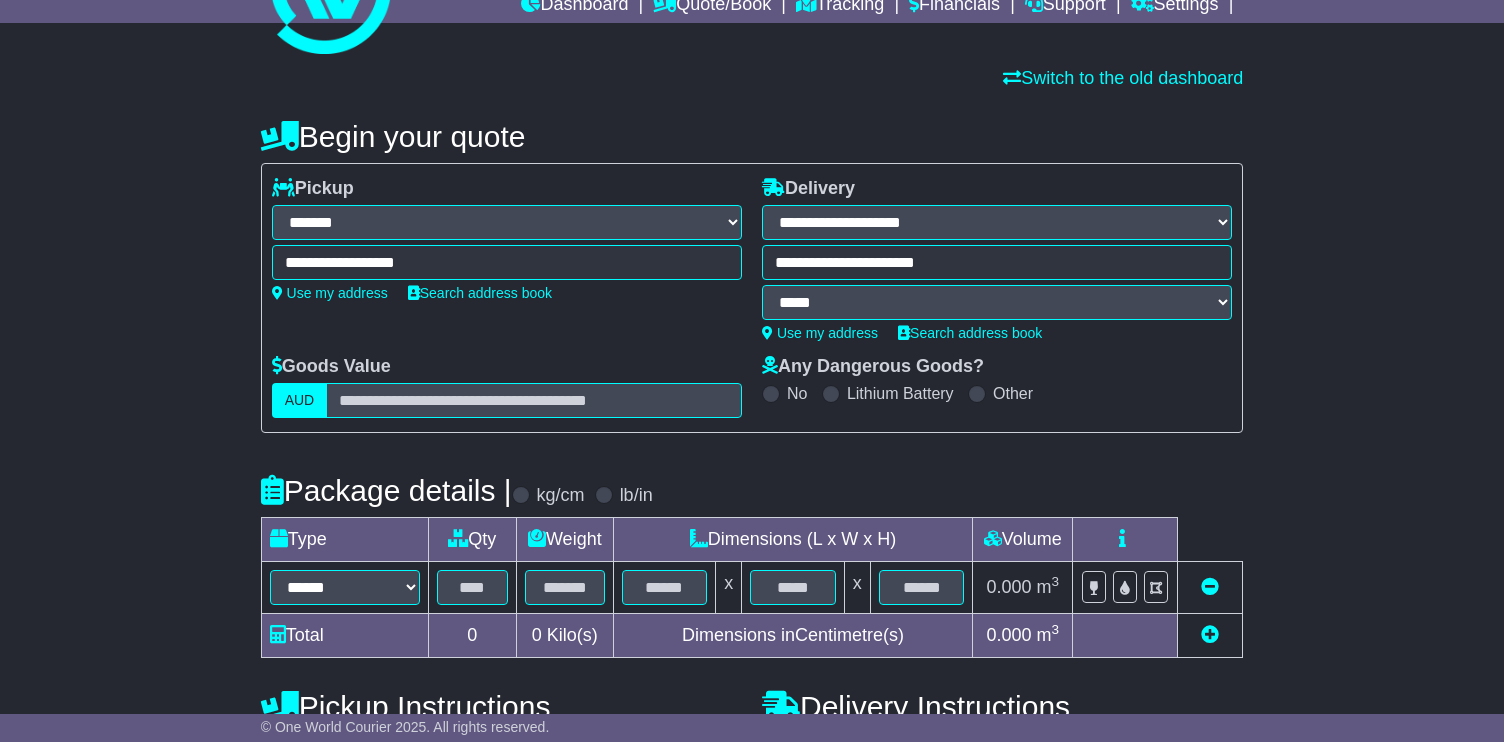scroll, scrollTop: 395, scrollLeft: 0, axis: vertical 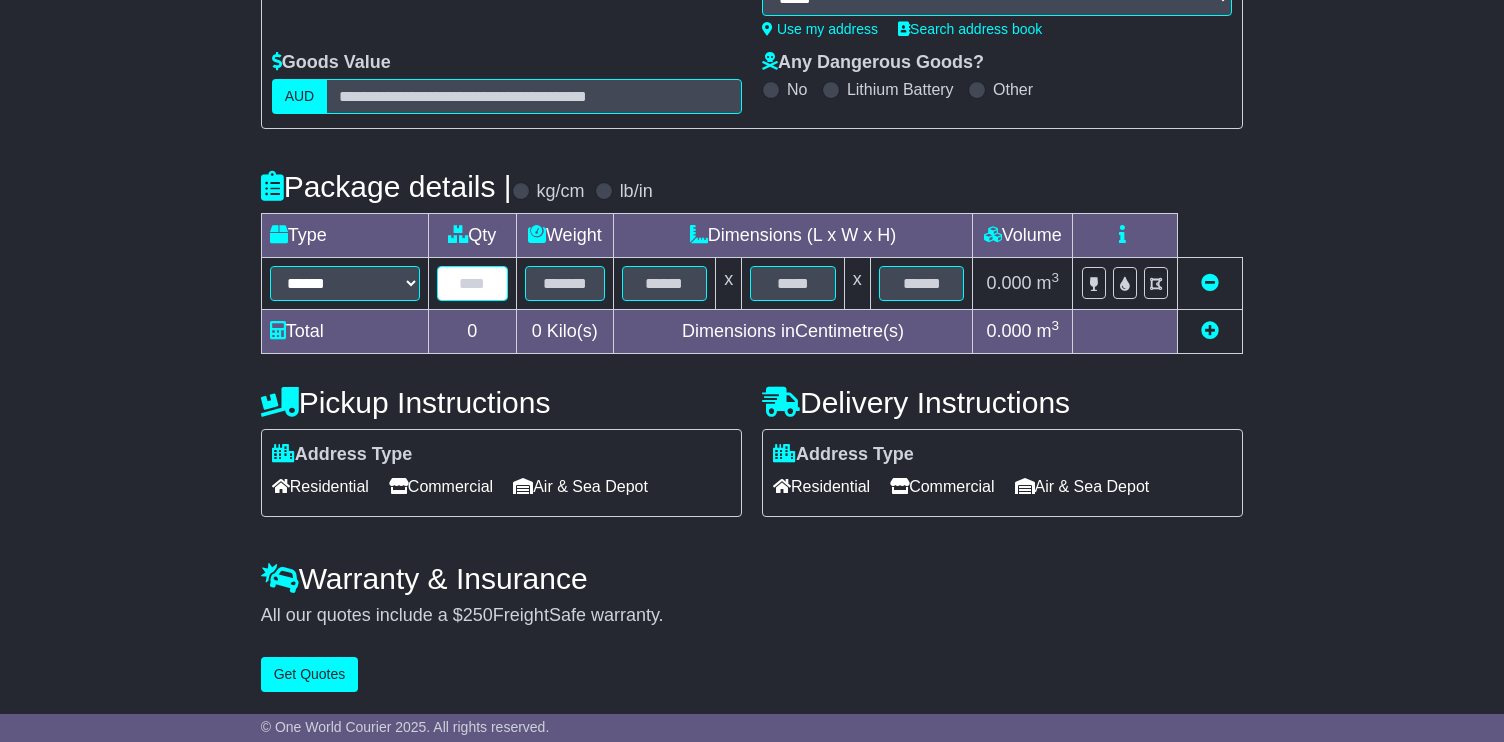 click at bounding box center [472, 283] 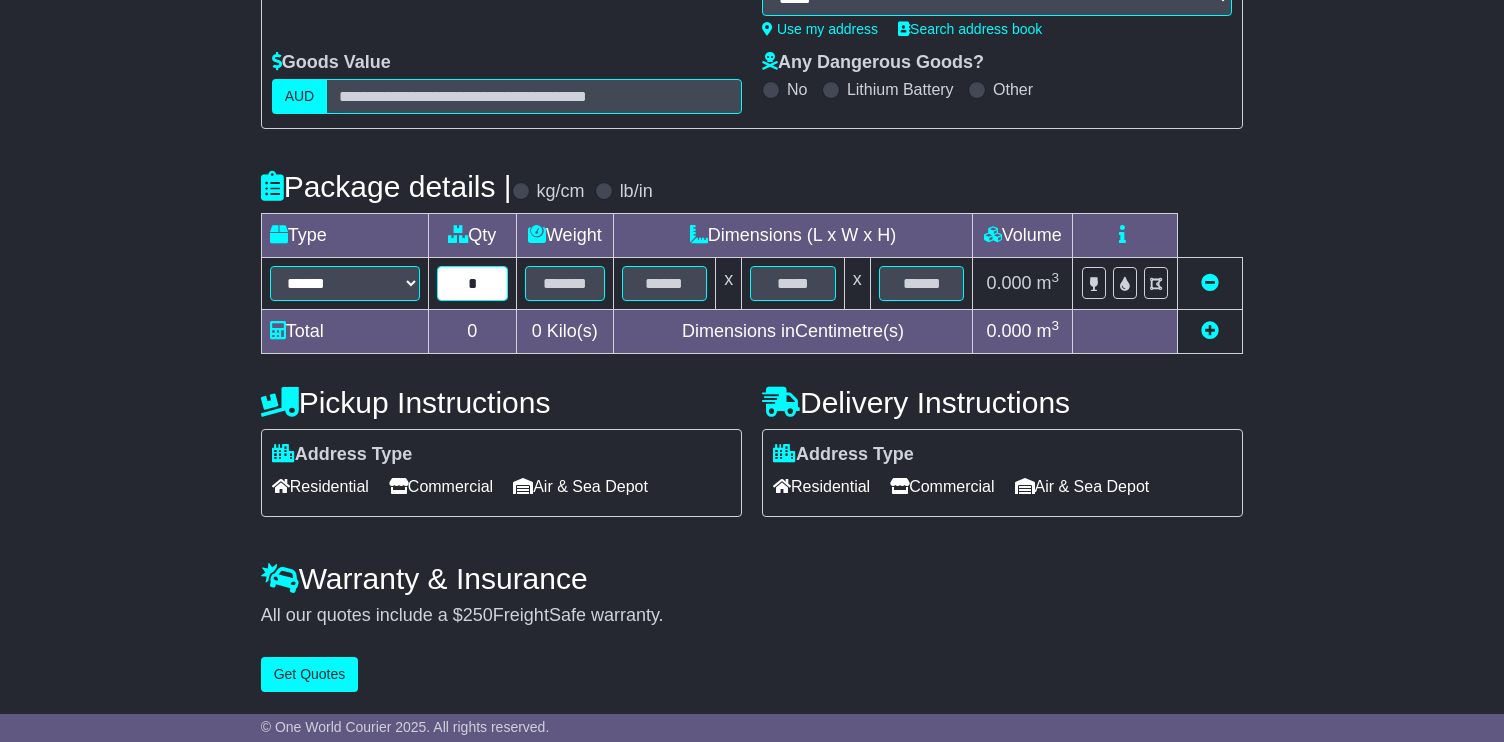 type on "*" 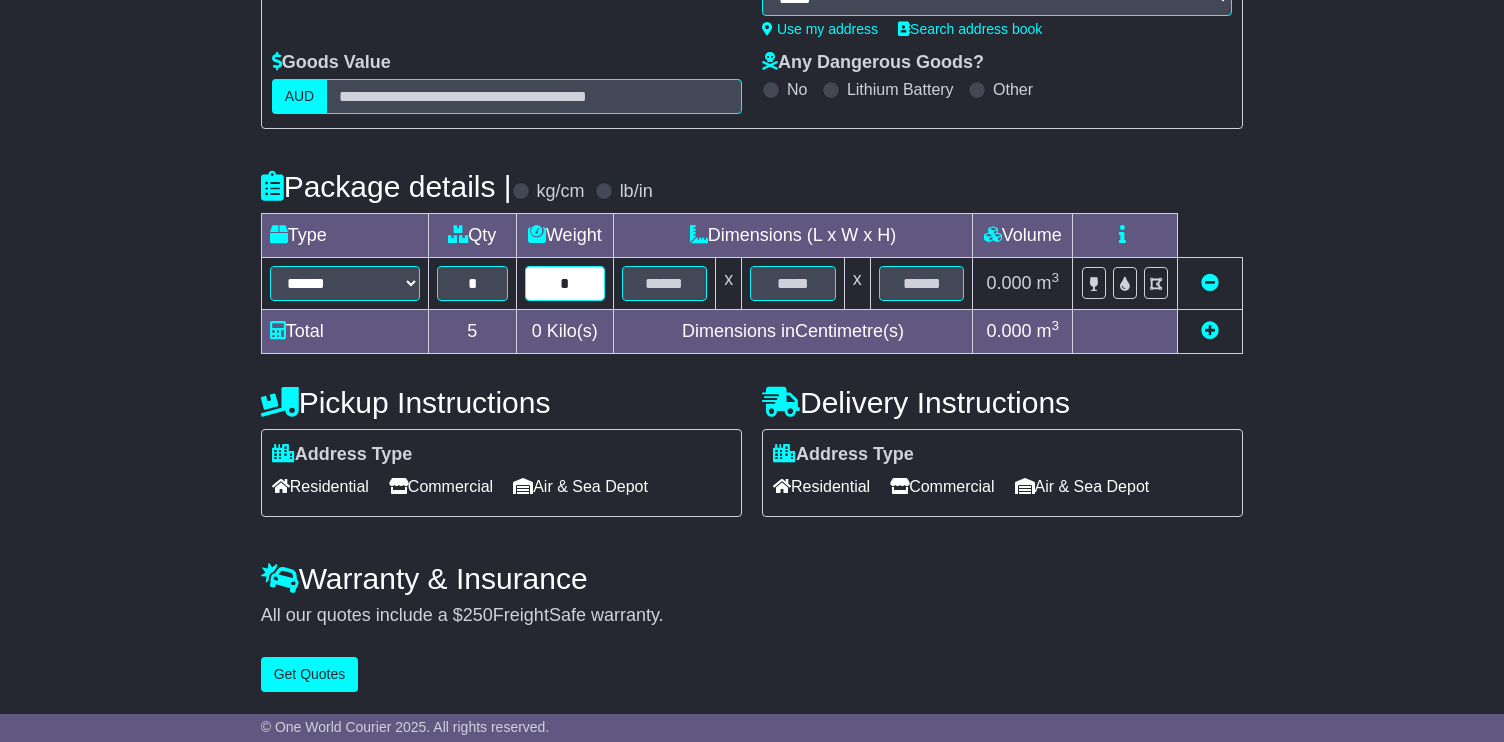 type on "*" 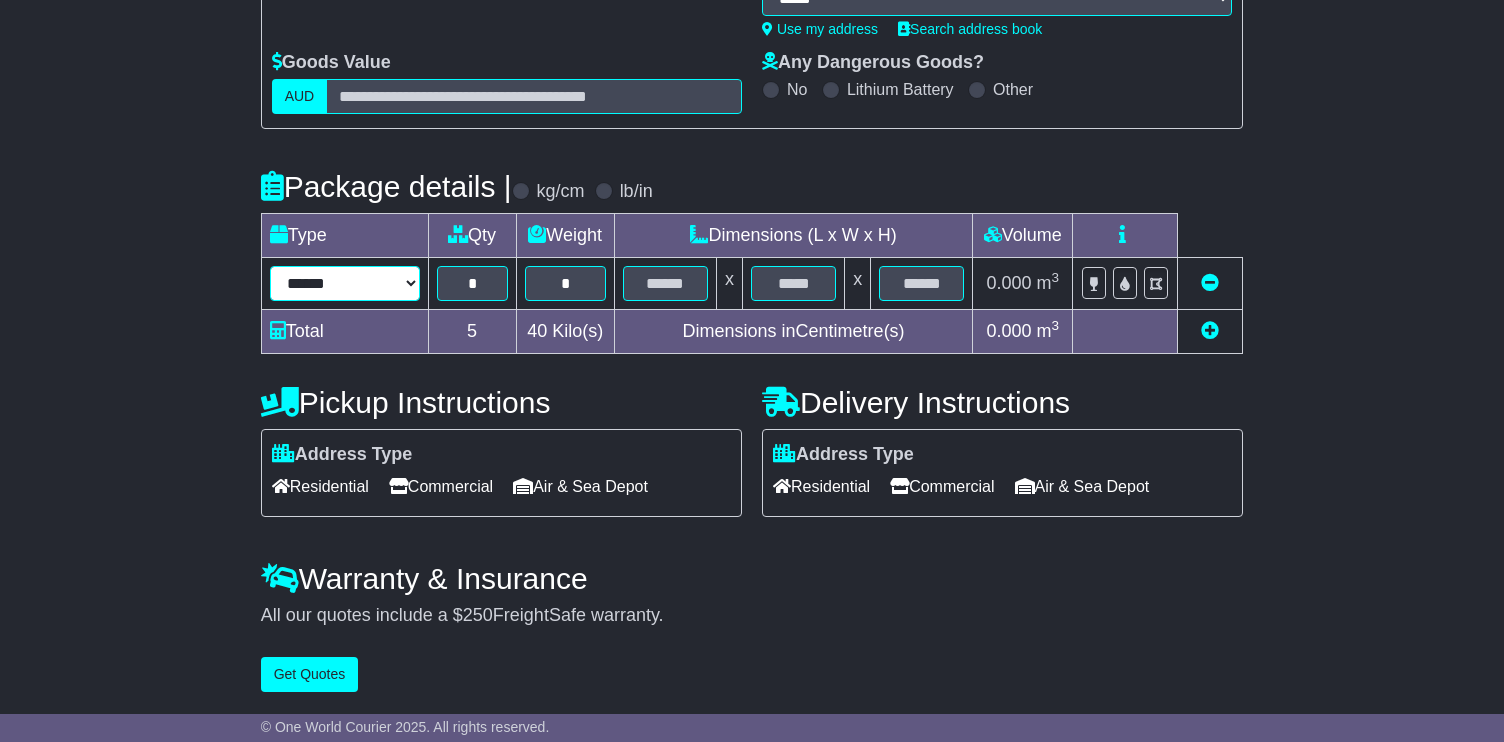 click on "****** ****** *** ******** ***** **** **** ****** *** *******" at bounding box center (345, 283) 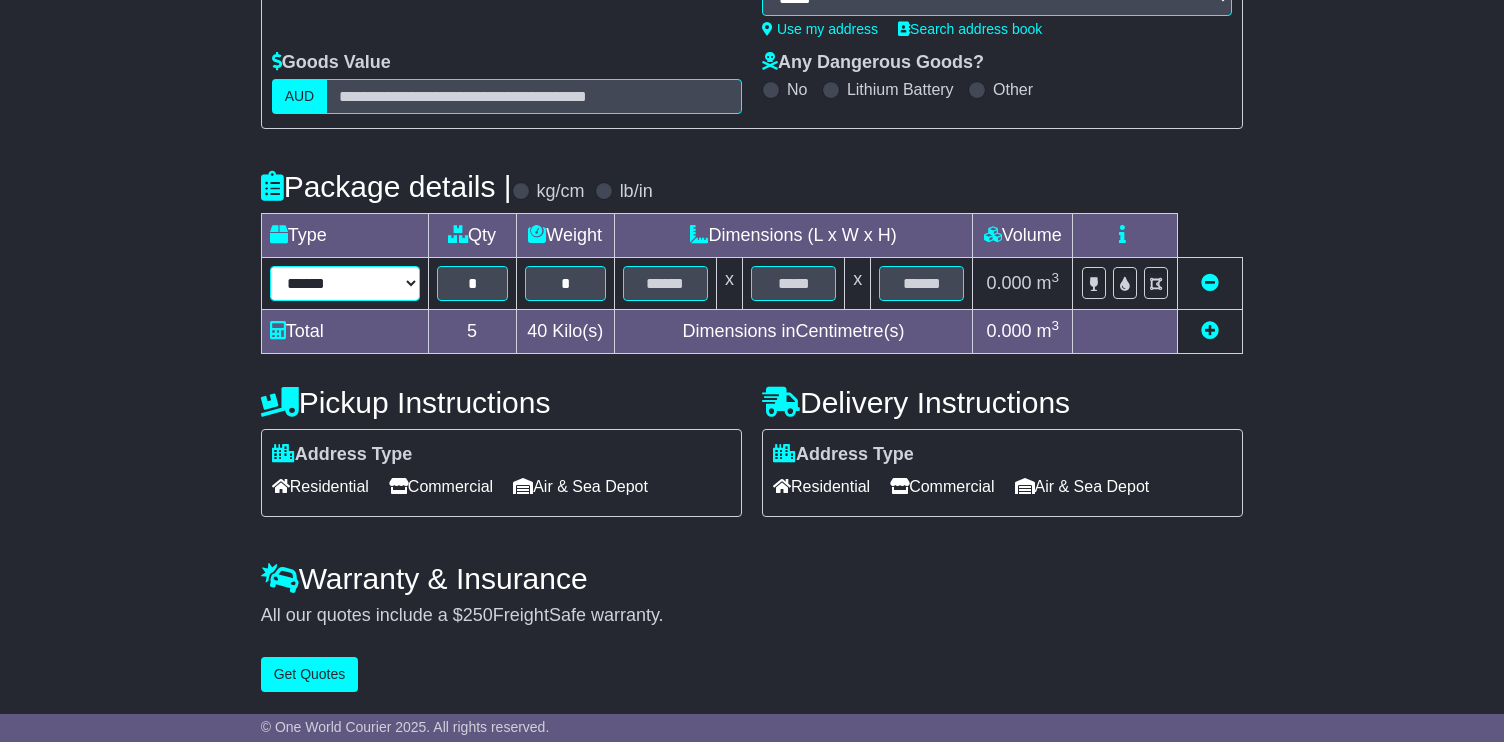 select on "****" 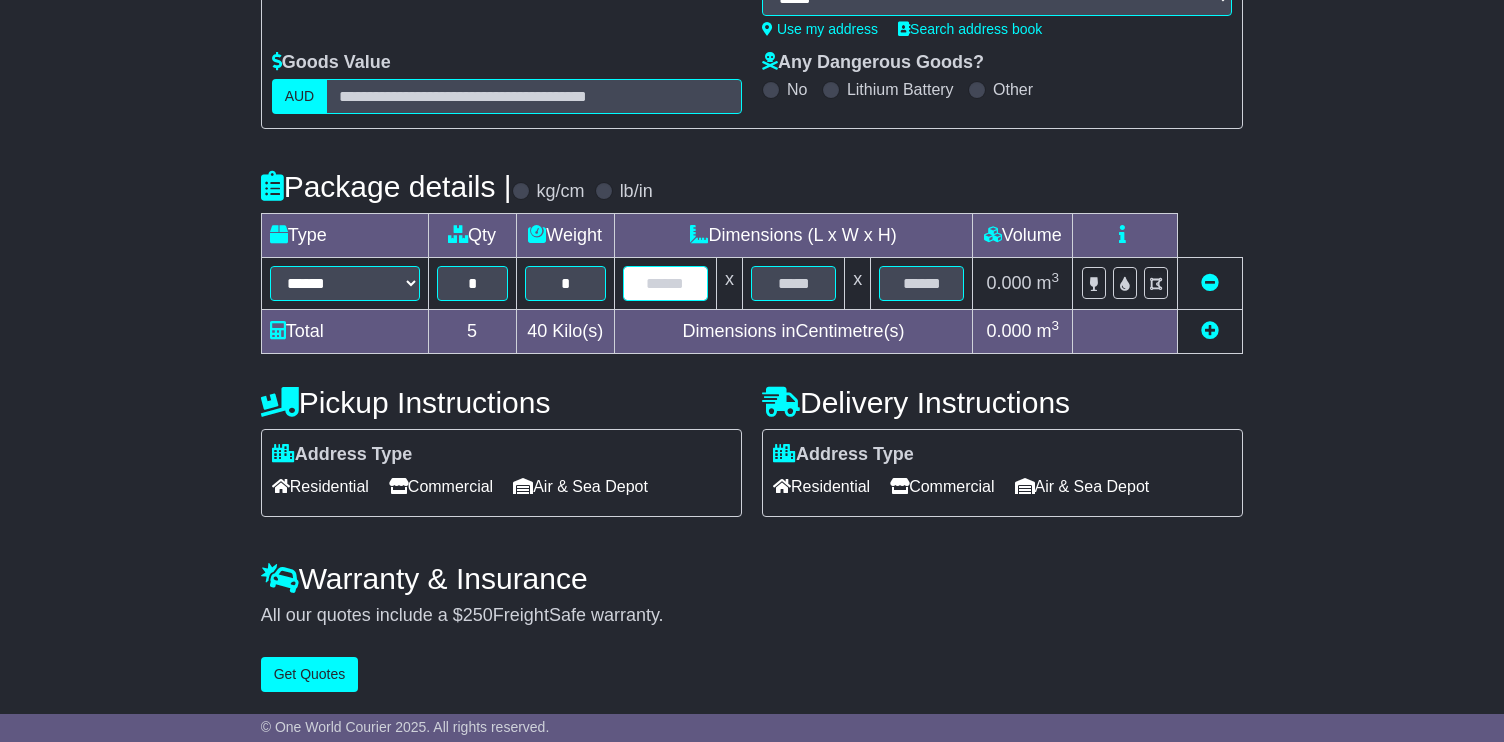 click at bounding box center (665, 283) 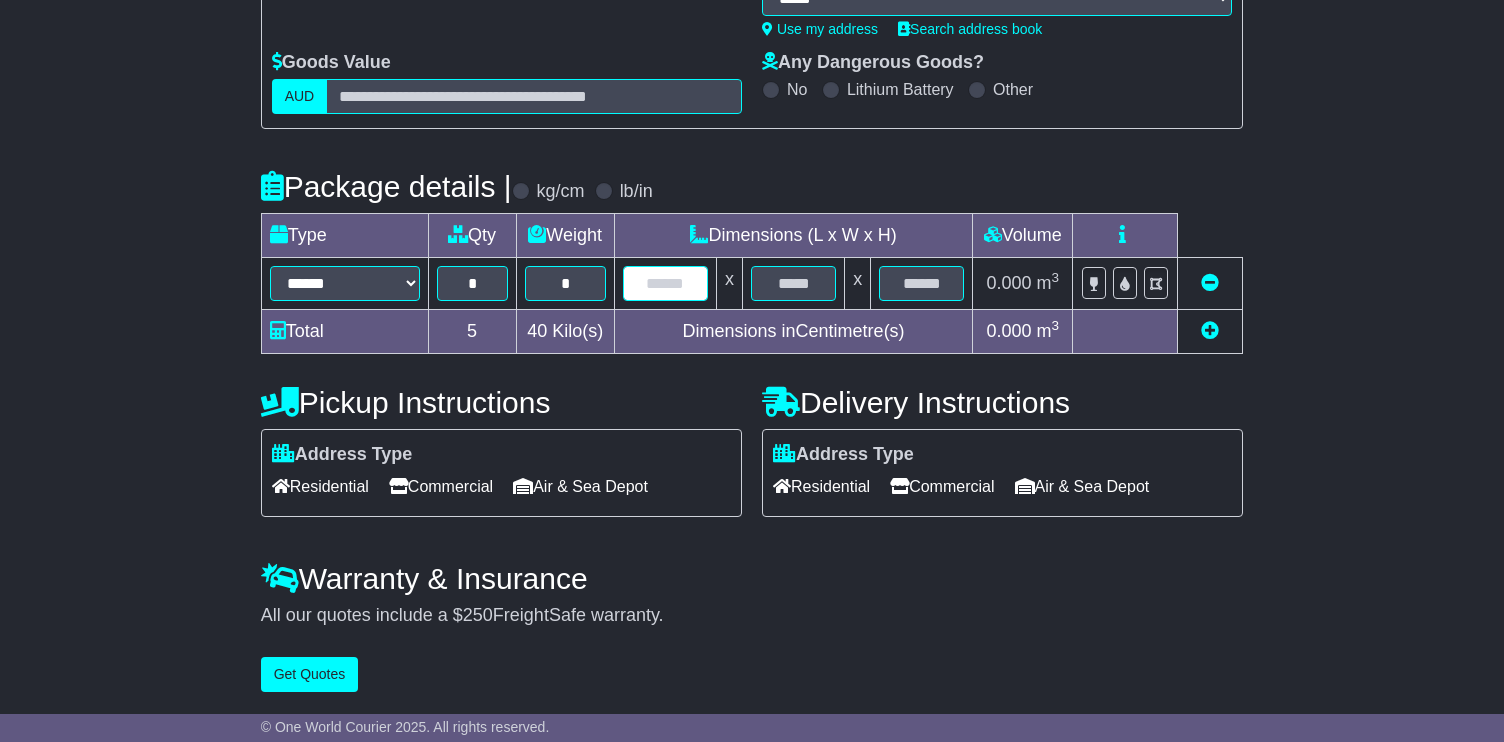 click at bounding box center [665, 283] 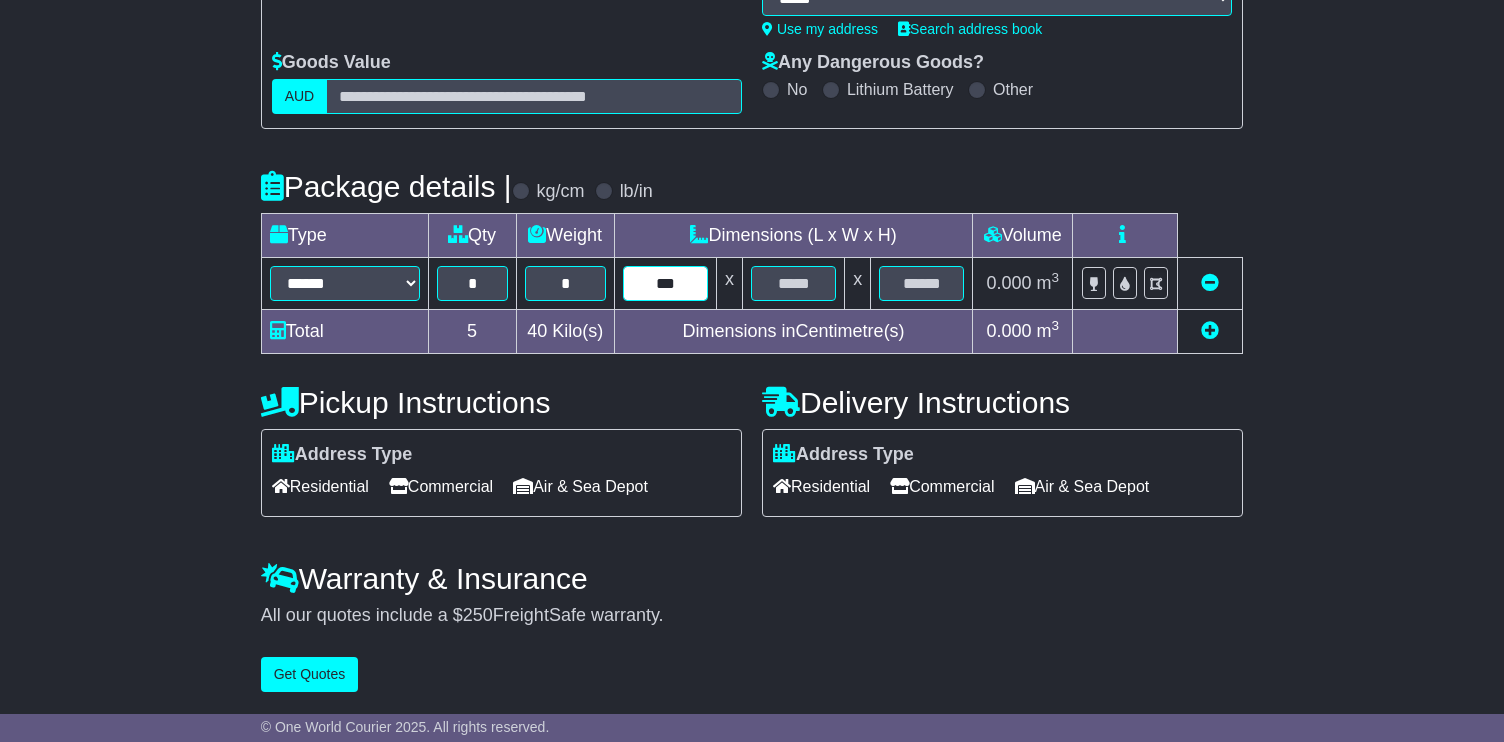 type on "***" 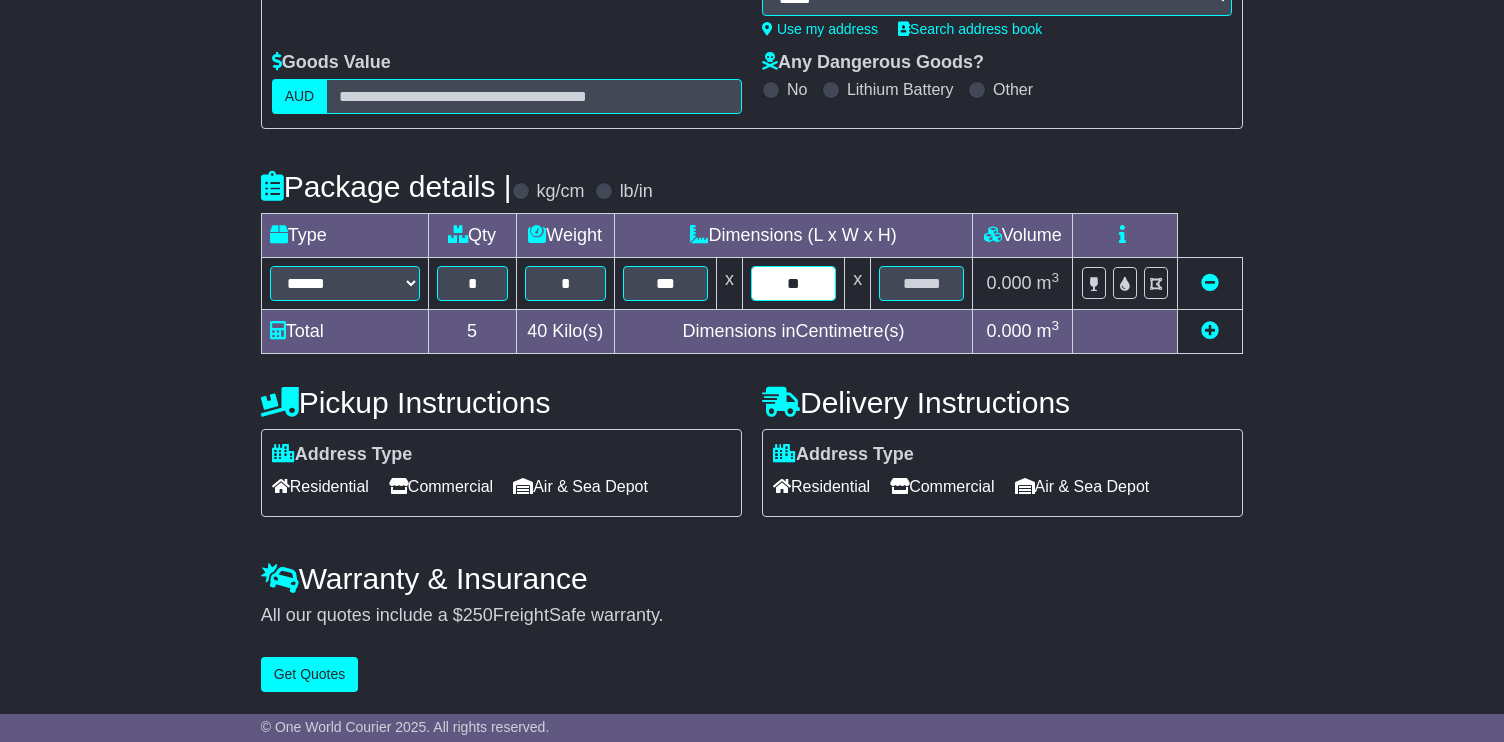 type on "**" 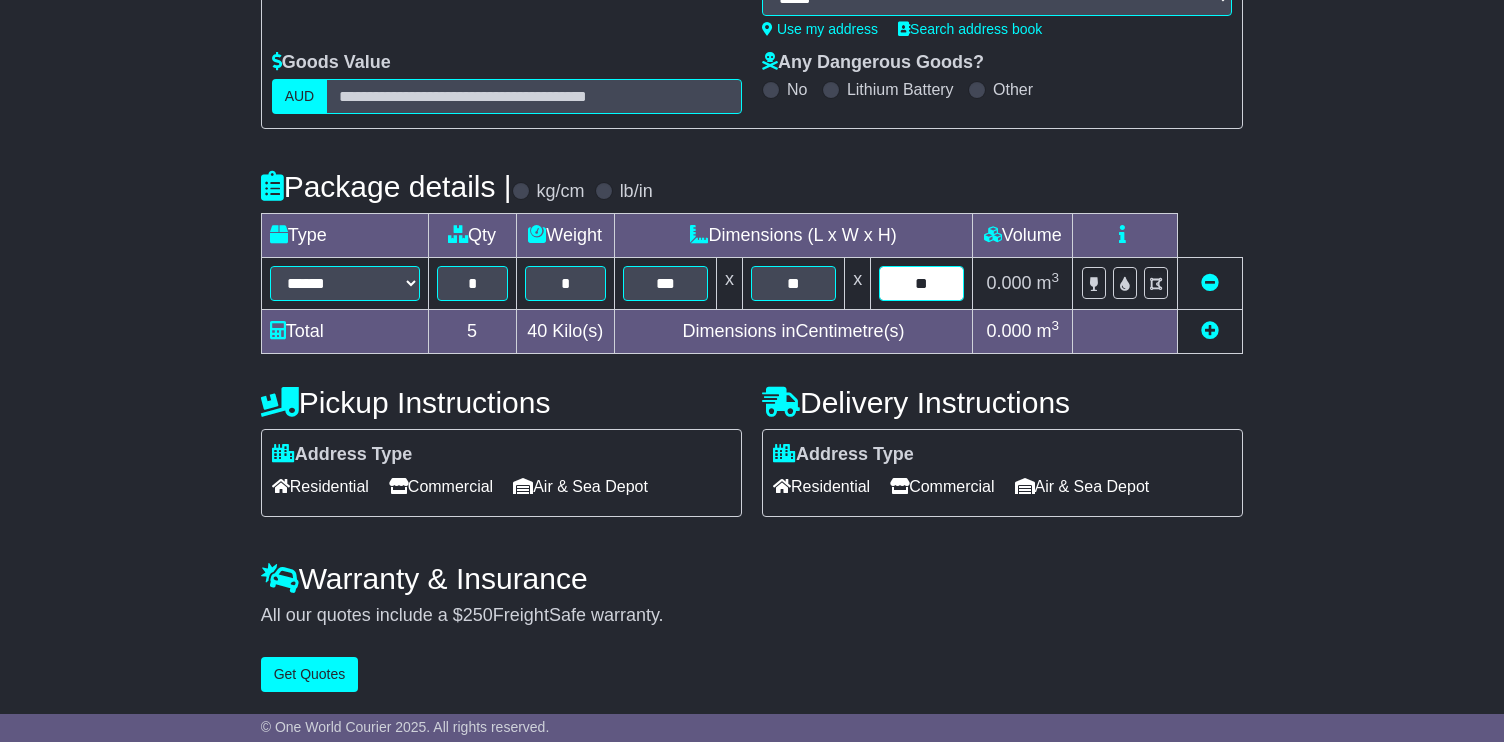 type on "**" 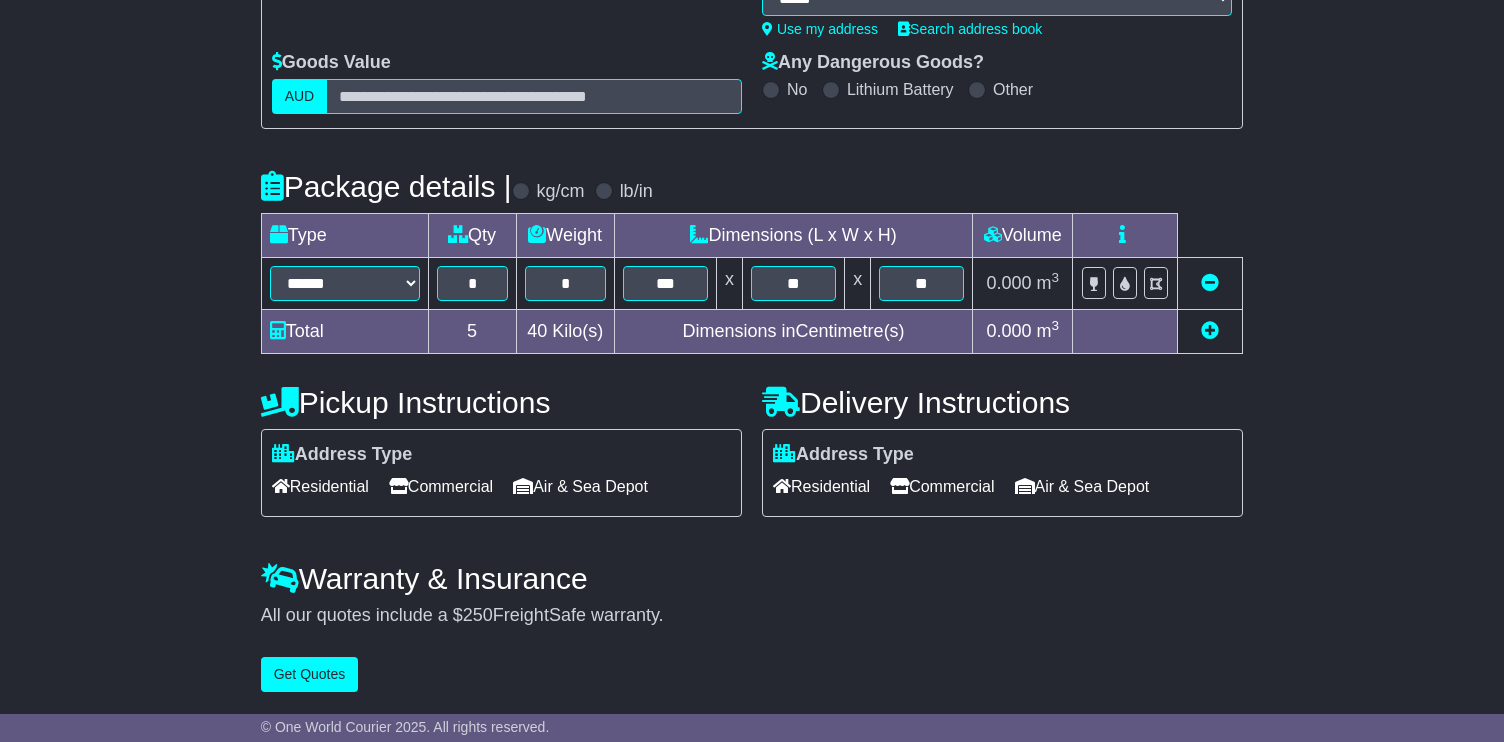 click on "**********" at bounding box center [752, 249] 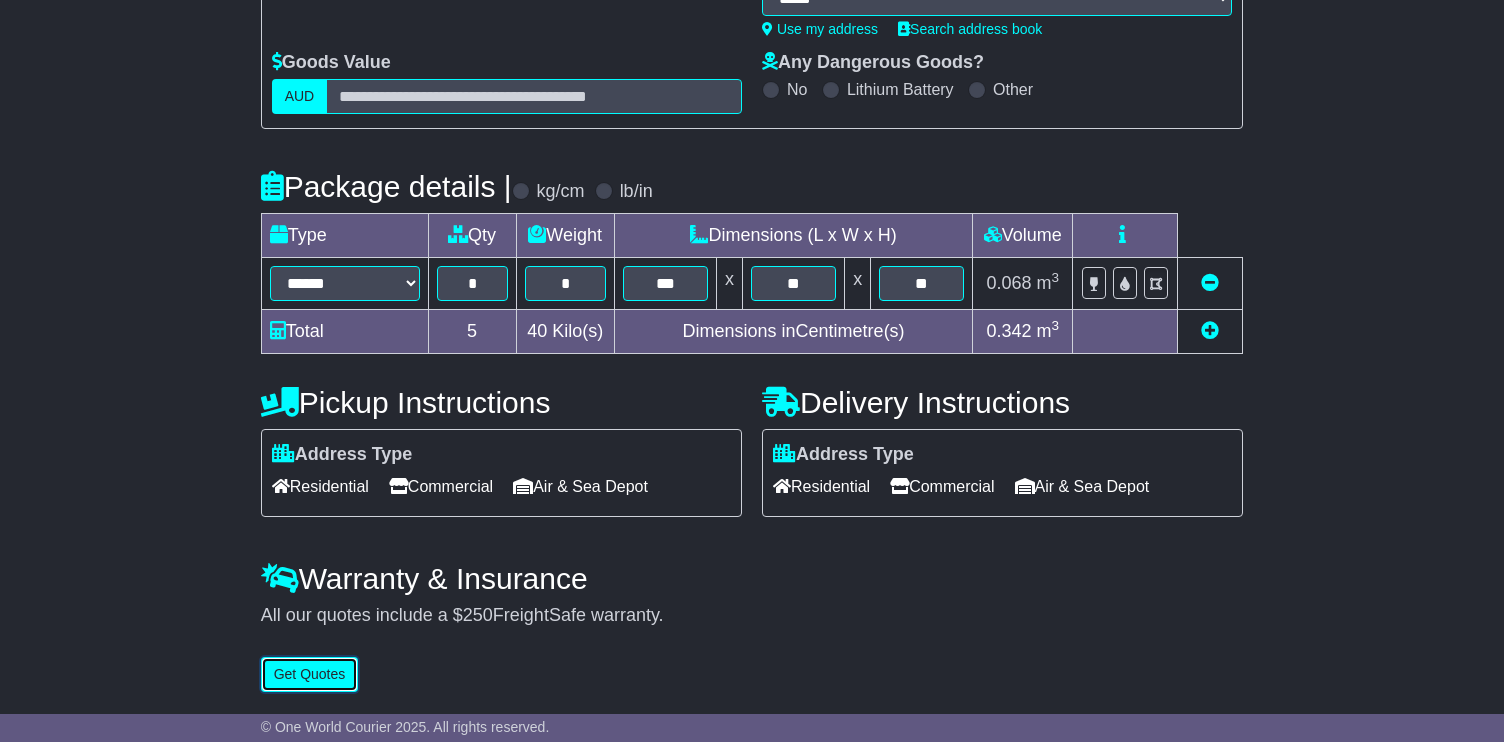 click on "Get Quotes" at bounding box center [310, 674] 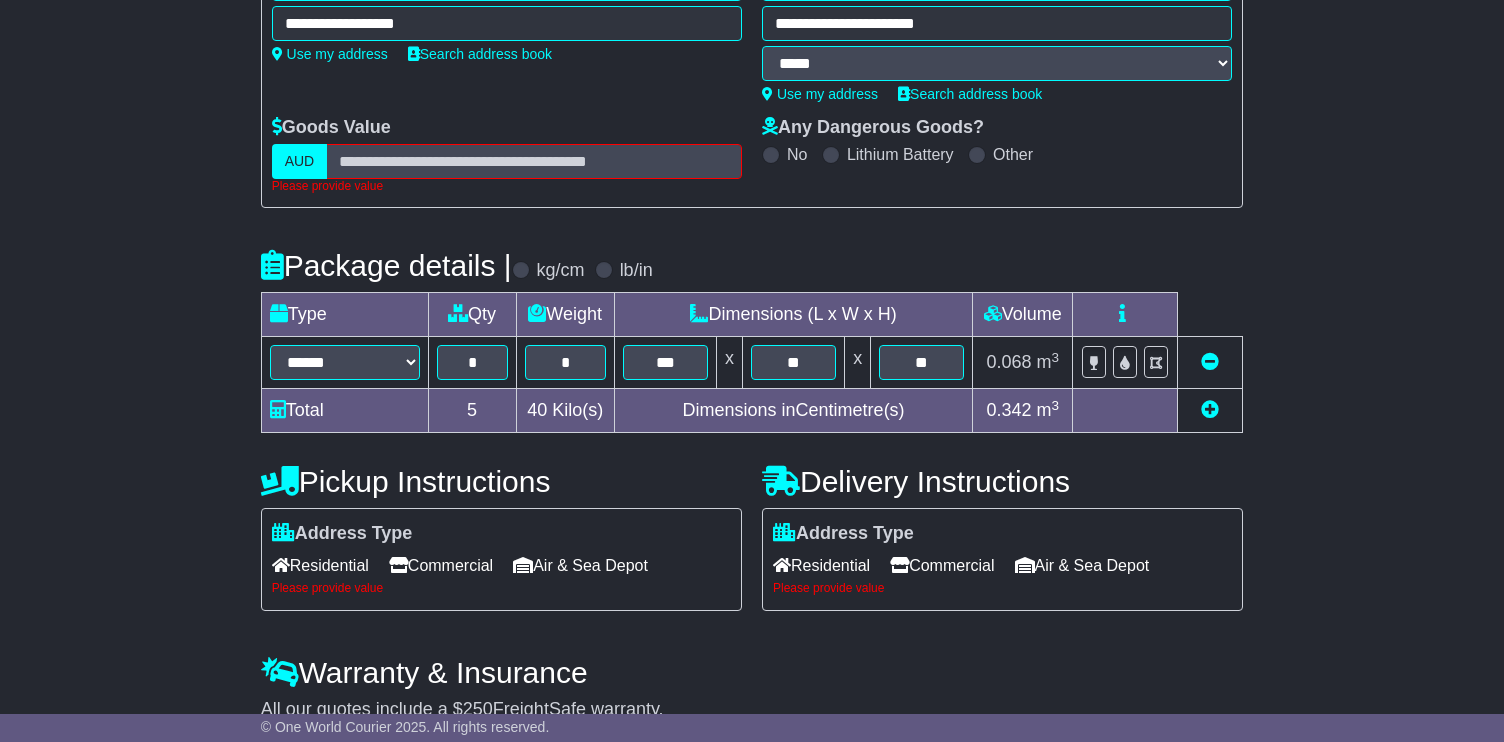 scroll, scrollTop: 326, scrollLeft: 0, axis: vertical 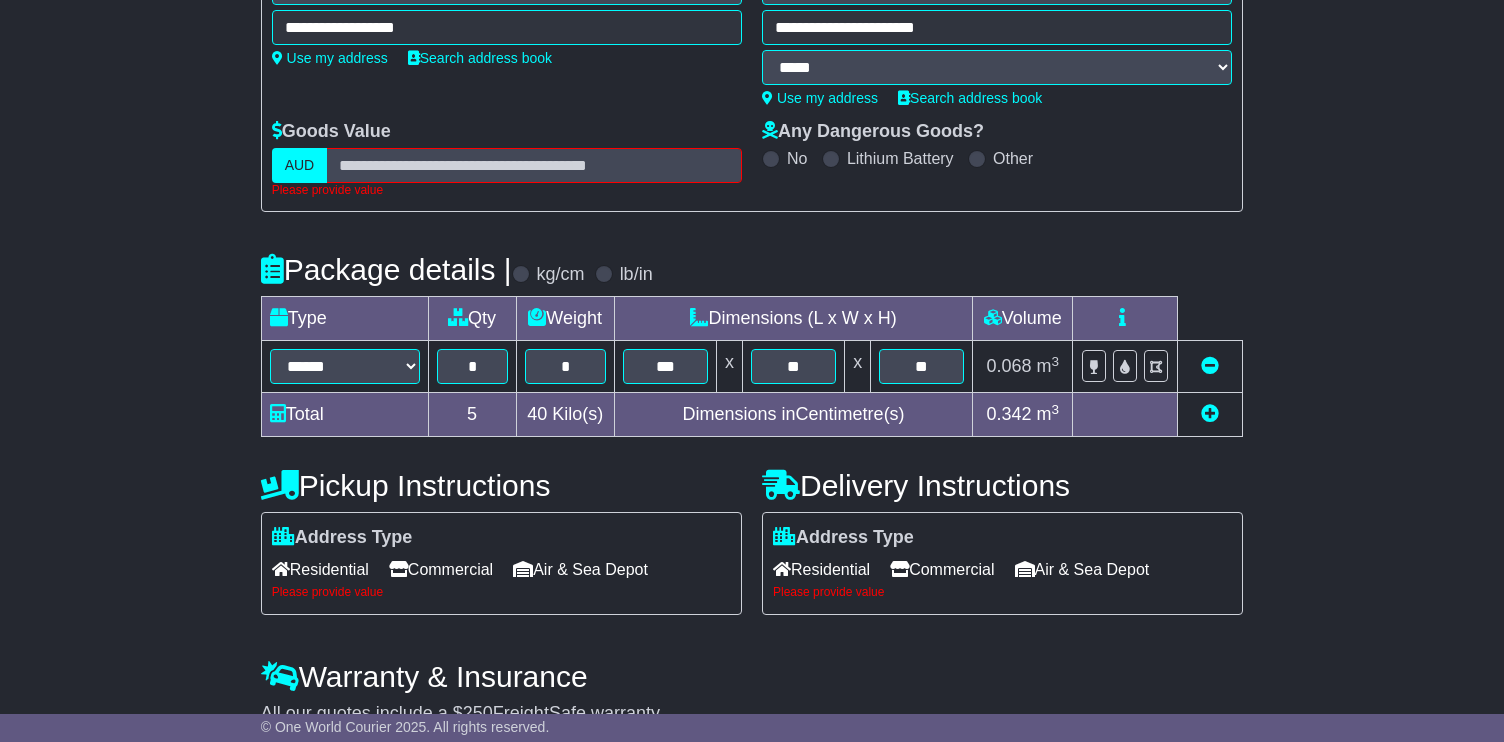 click on "Residential" at bounding box center (320, 569) 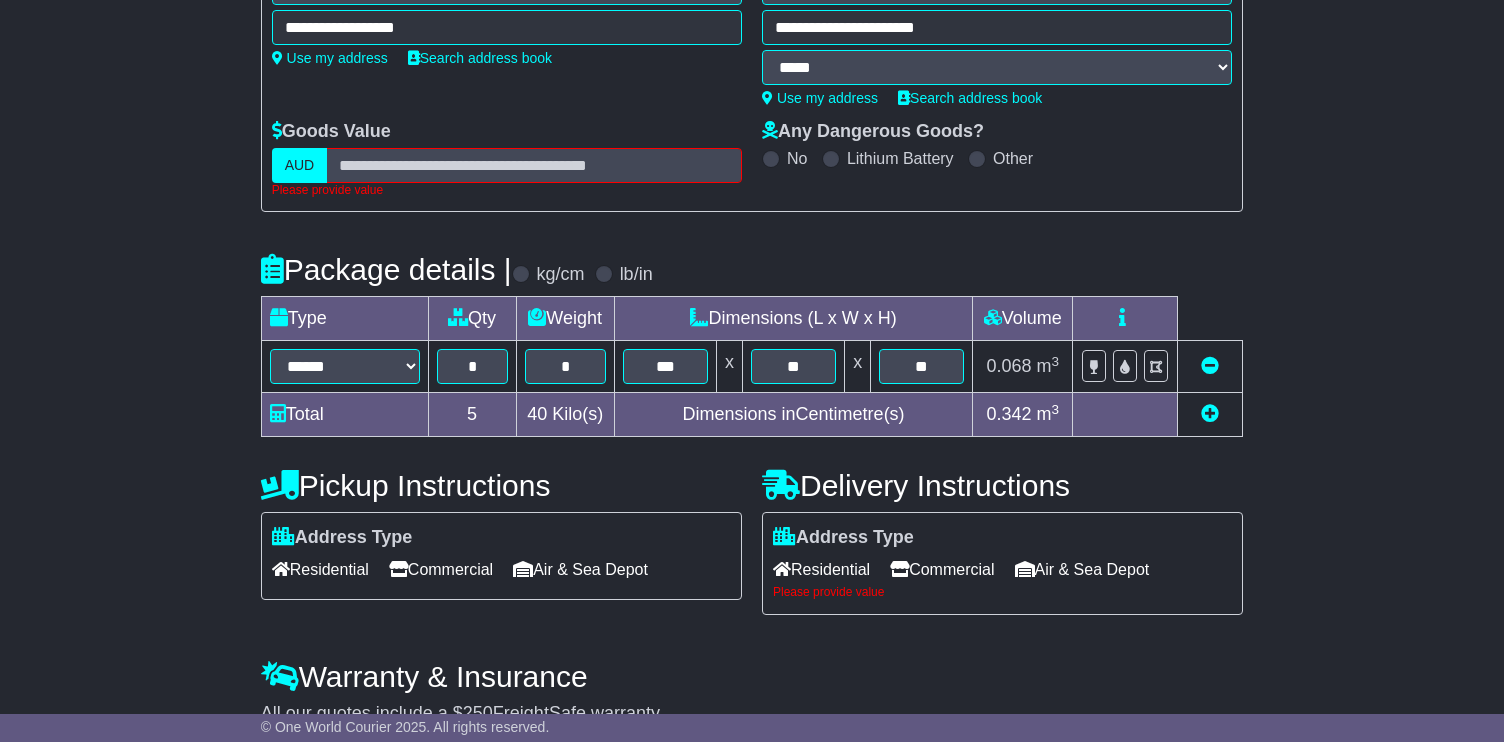 click on "Residential" at bounding box center (821, 569) 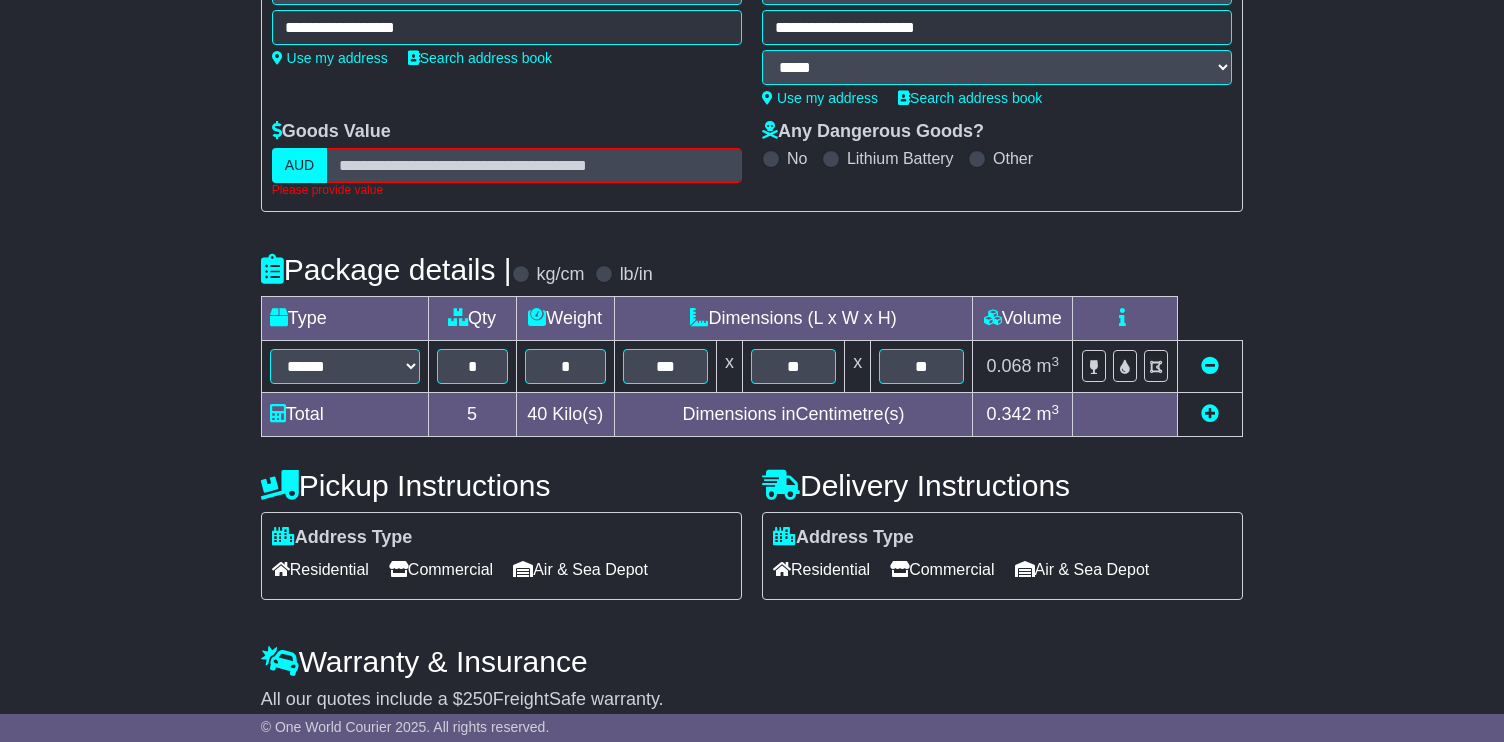 click on "Commercial" at bounding box center (942, 569) 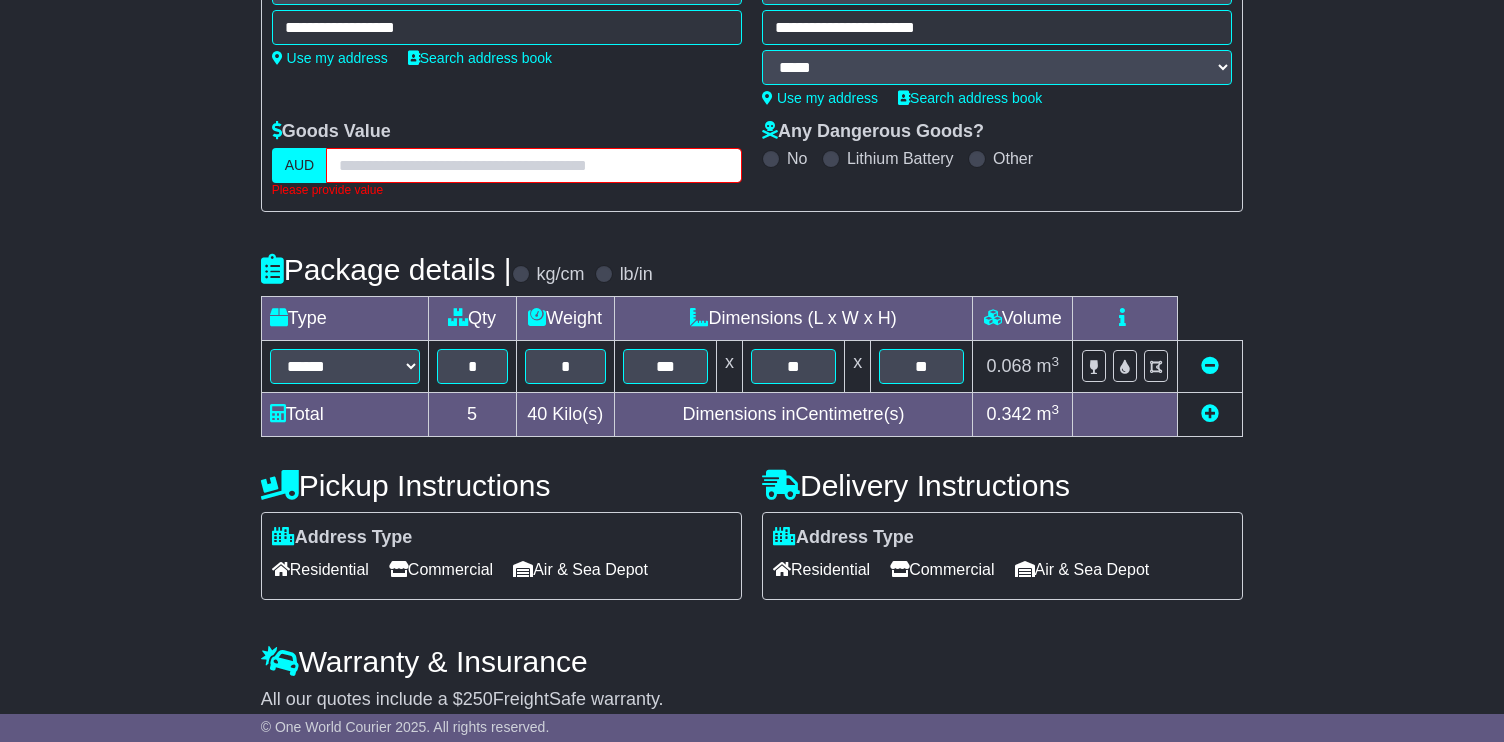 click at bounding box center [534, 165] 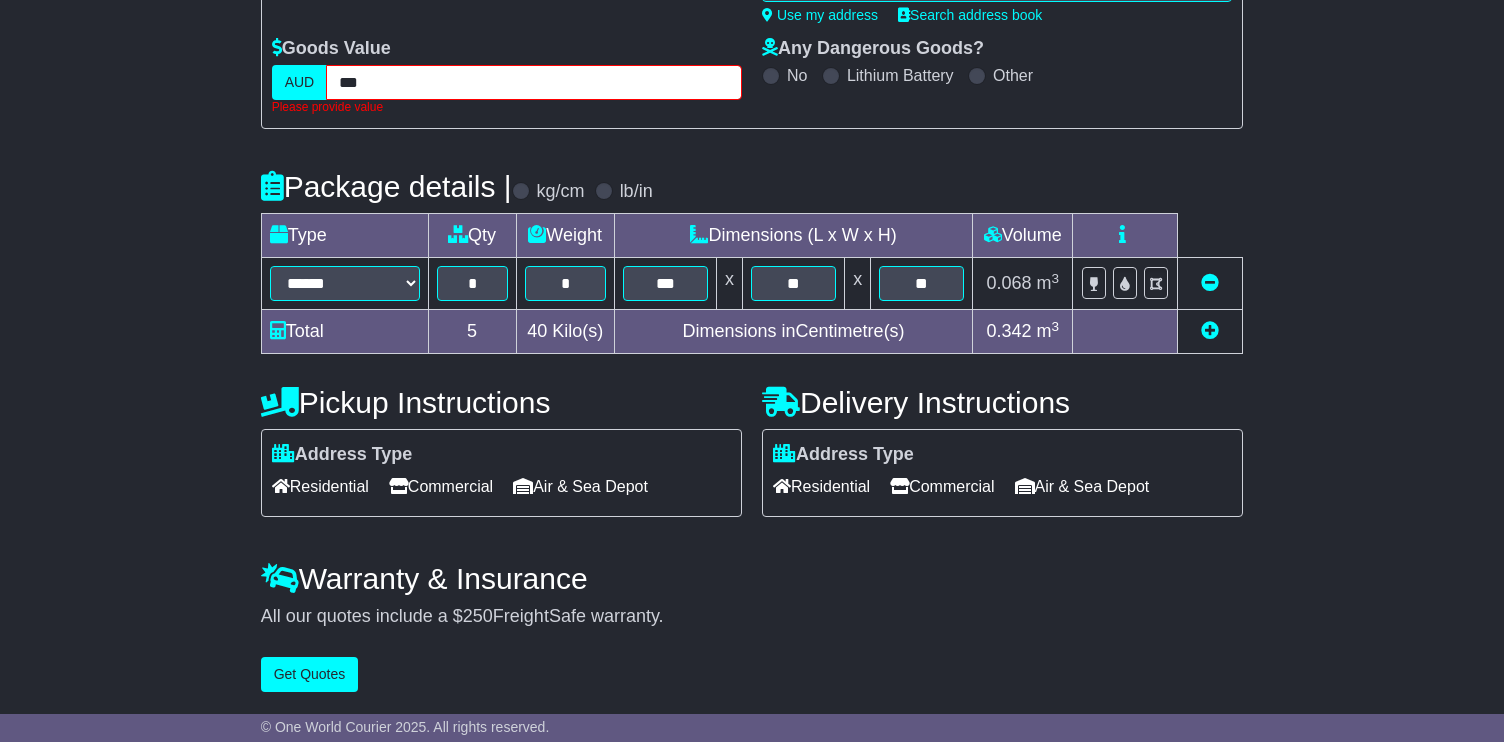 type on "***" 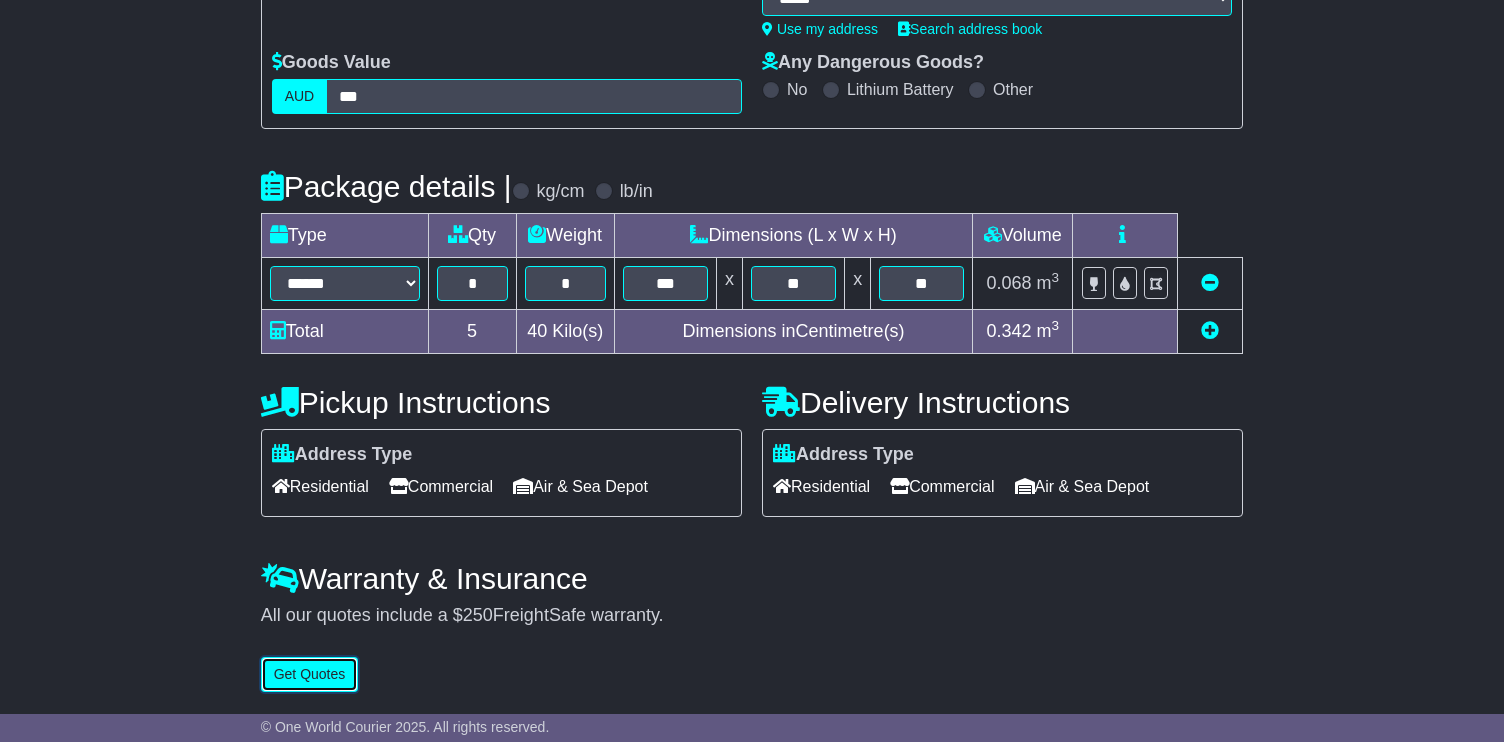 scroll, scrollTop: 397, scrollLeft: 0, axis: vertical 